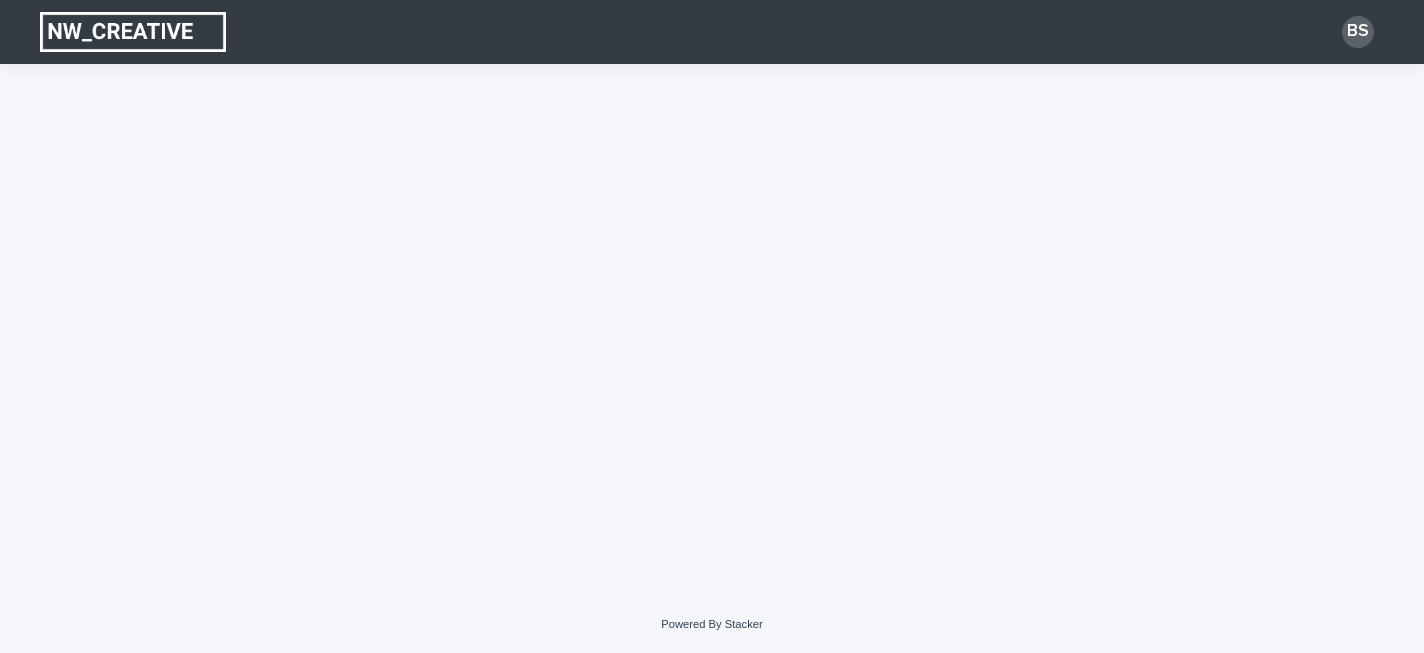 scroll, scrollTop: 0, scrollLeft: 0, axis: both 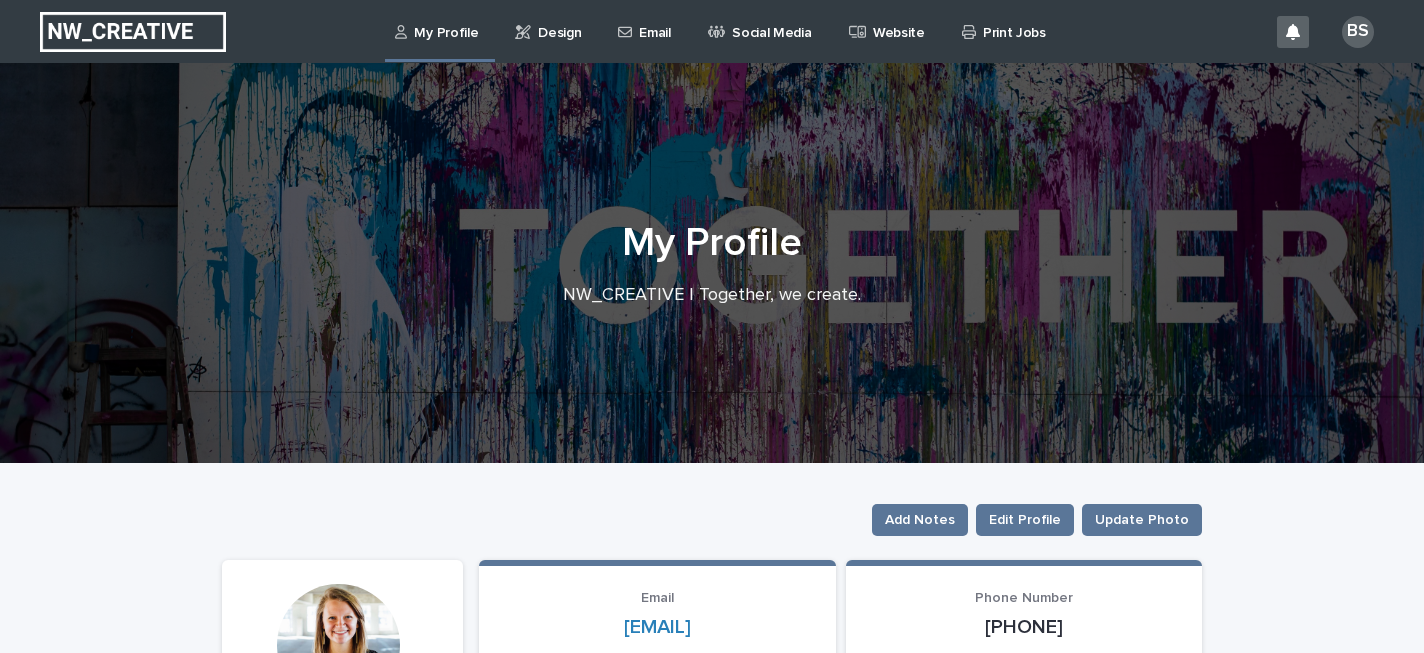click on "Design" at bounding box center (559, 21) 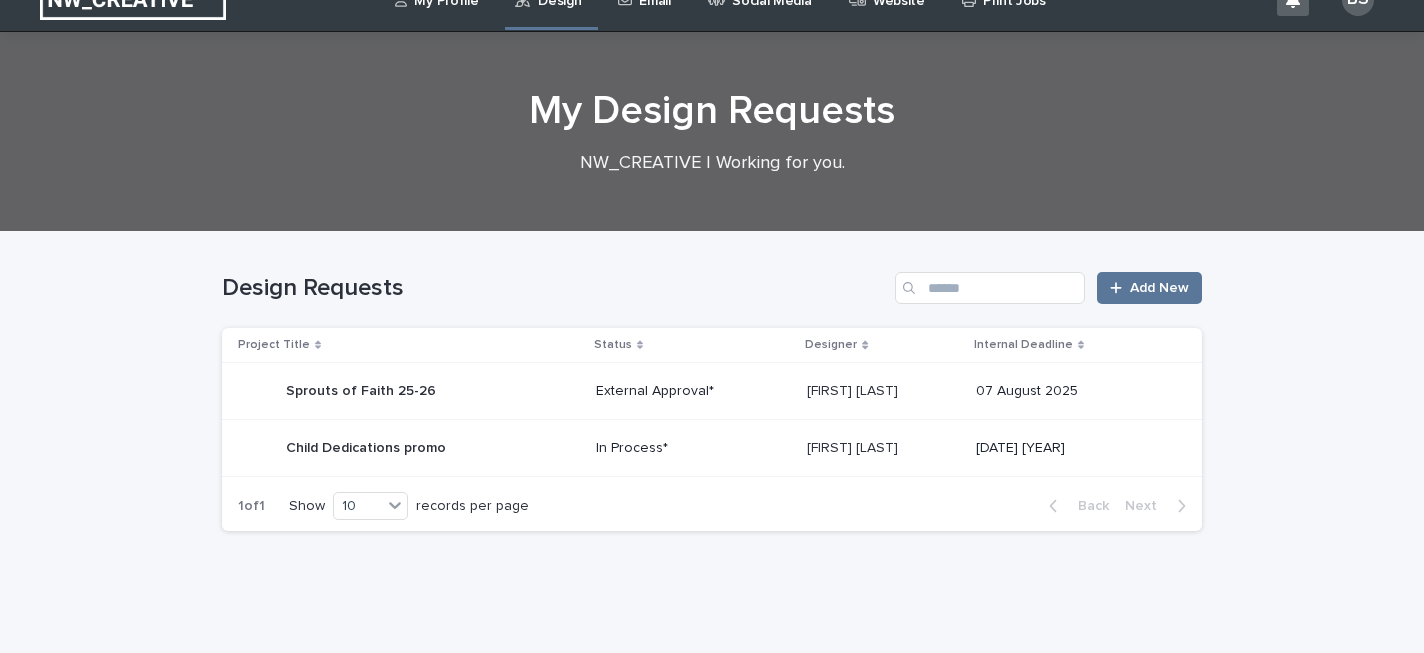 scroll, scrollTop: 39, scrollLeft: 0, axis: vertical 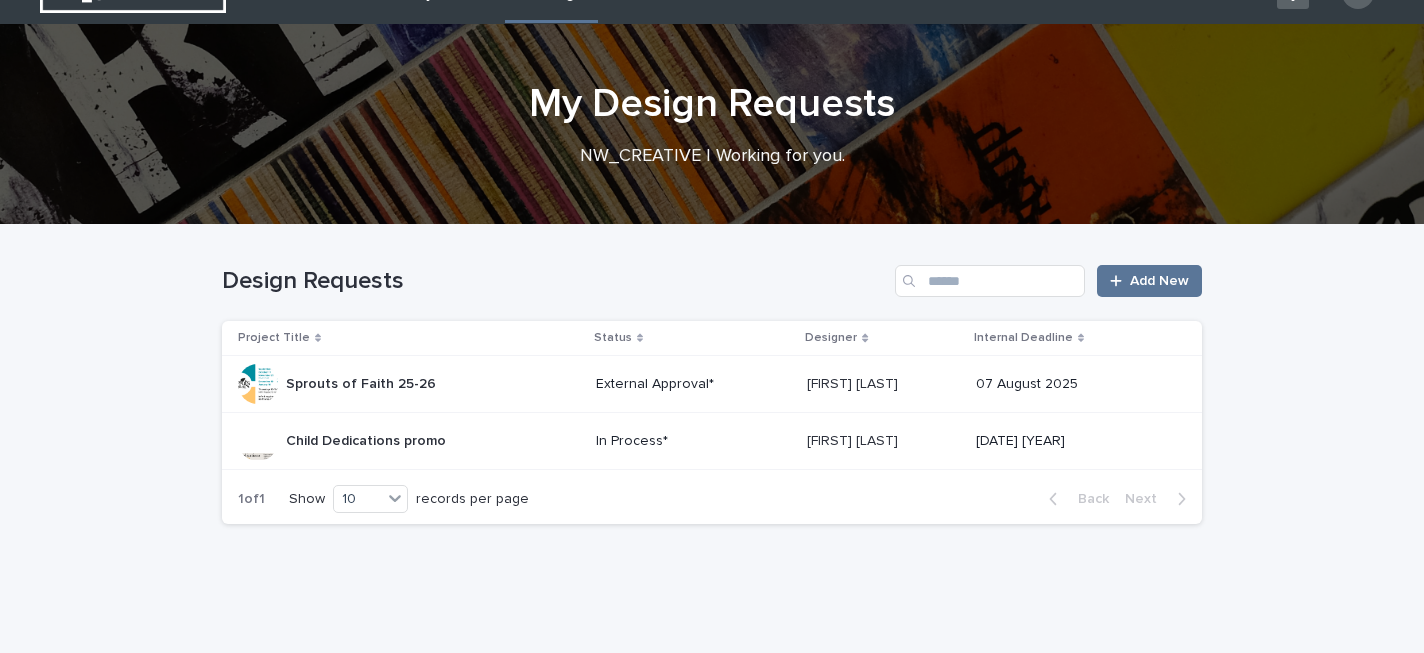 click on "Sprouts of Faith 25-26 Sprouts of Faith 25-26" at bounding box center (409, 384) 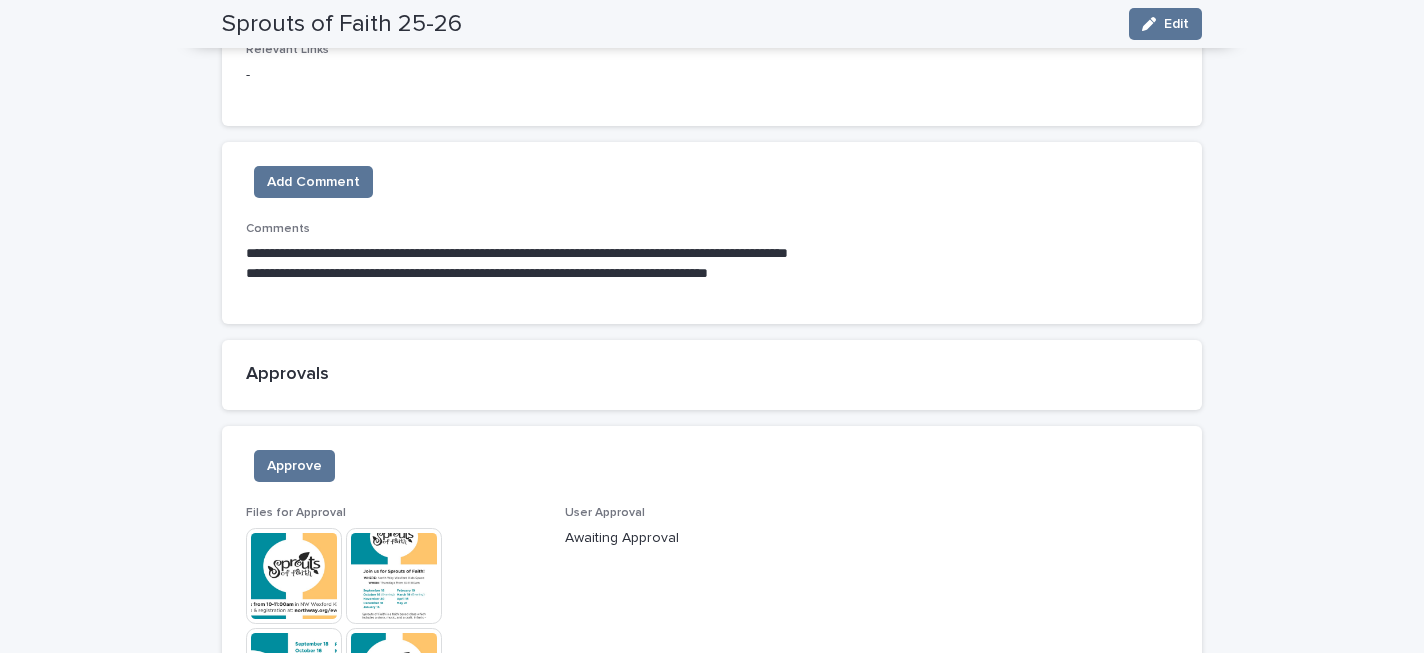 scroll, scrollTop: 1236, scrollLeft: 0, axis: vertical 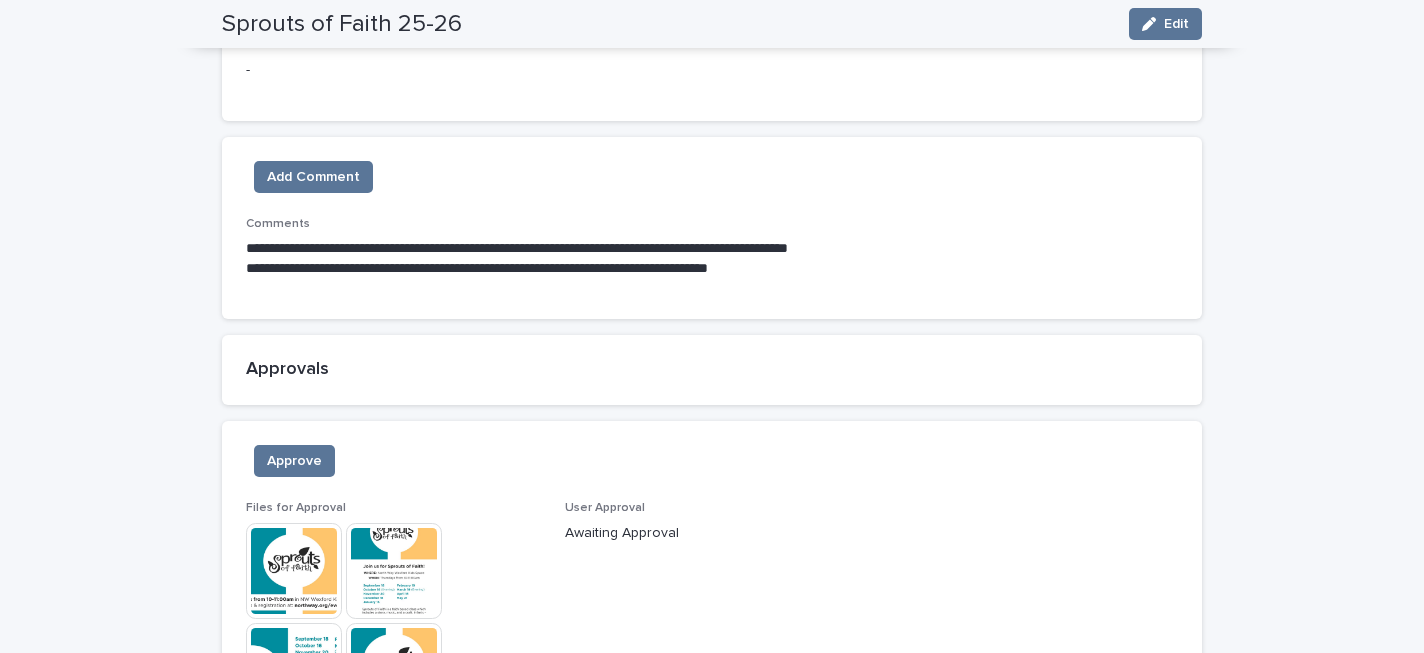 click on "Approve" at bounding box center [290, 465] 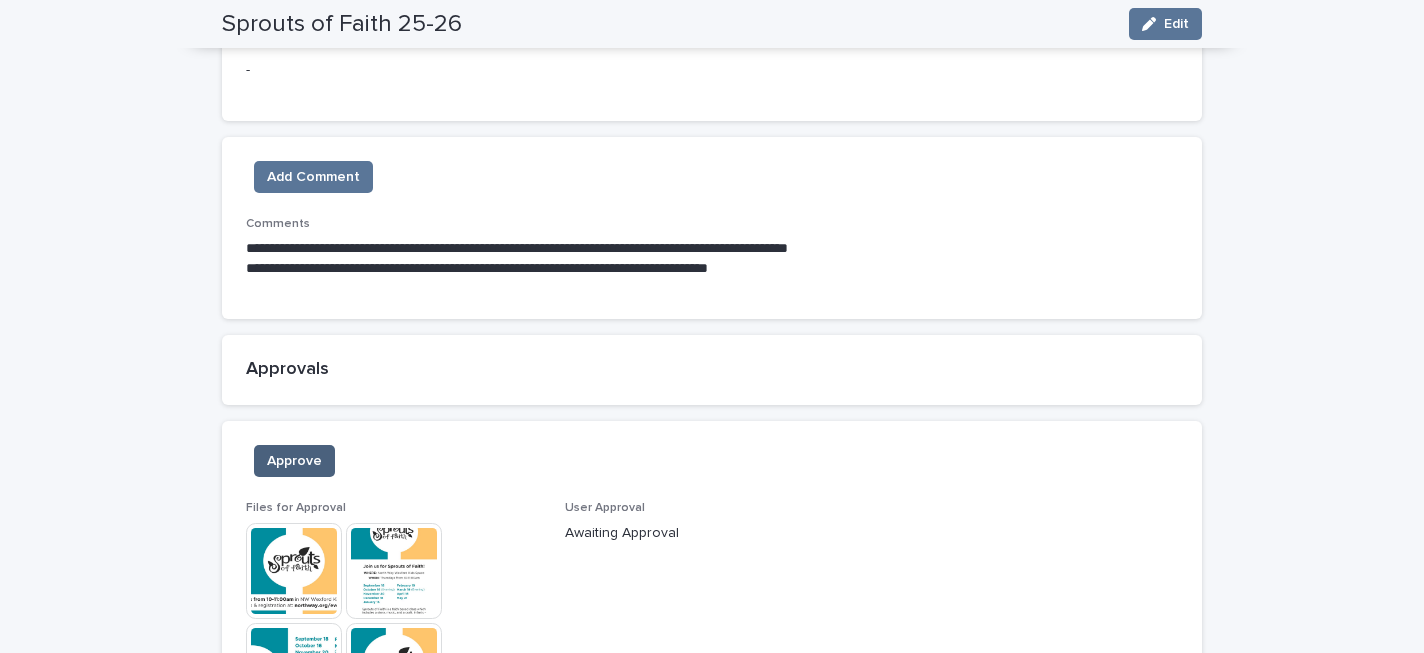 click on "Approve" at bounding box center (294, 461) 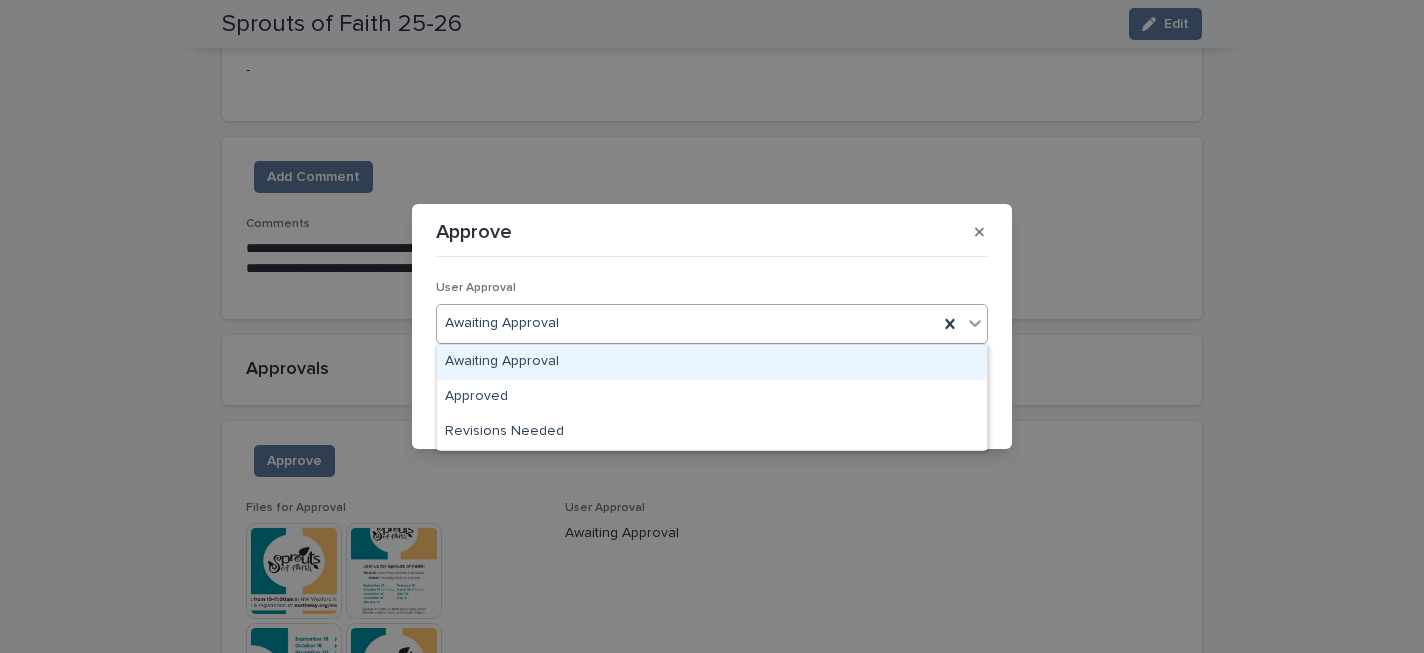 click on "Awaiting Approval" at bounding box center (687, 323) 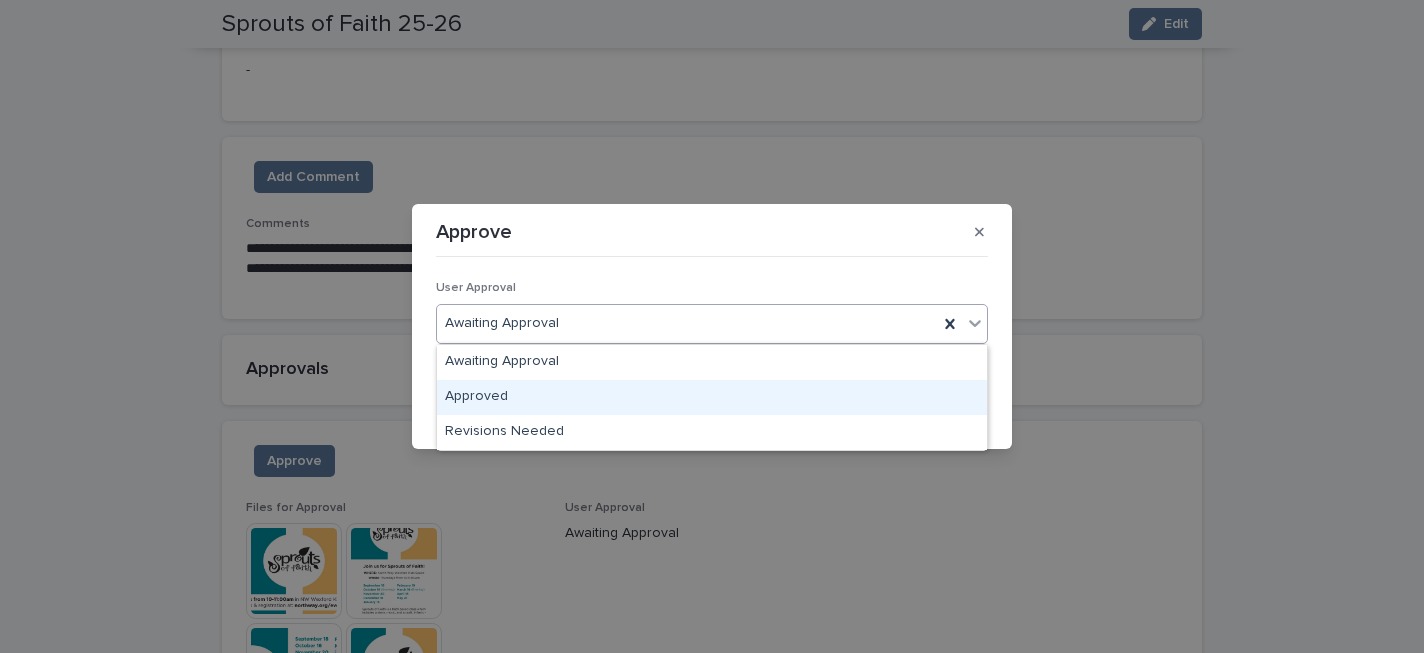 click on "Approved" at bounding box center (712, 397) 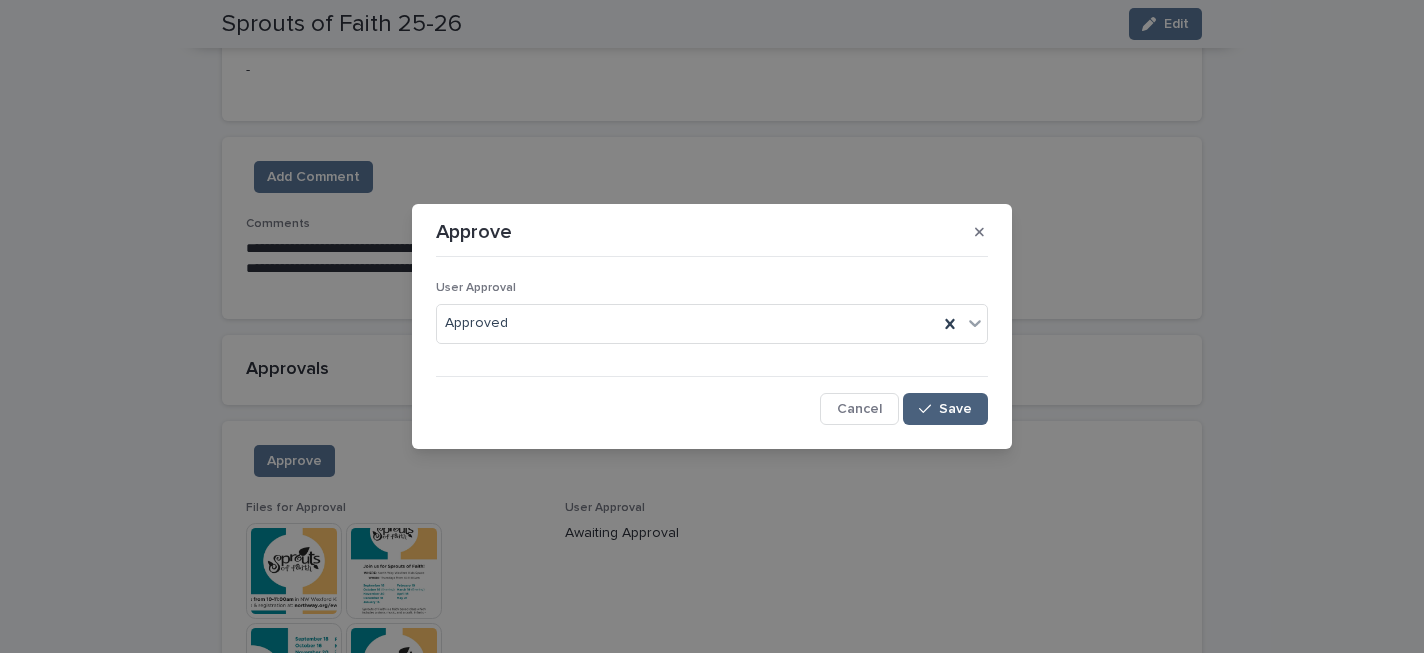 click on "Save" at bounding box center (945, 409) 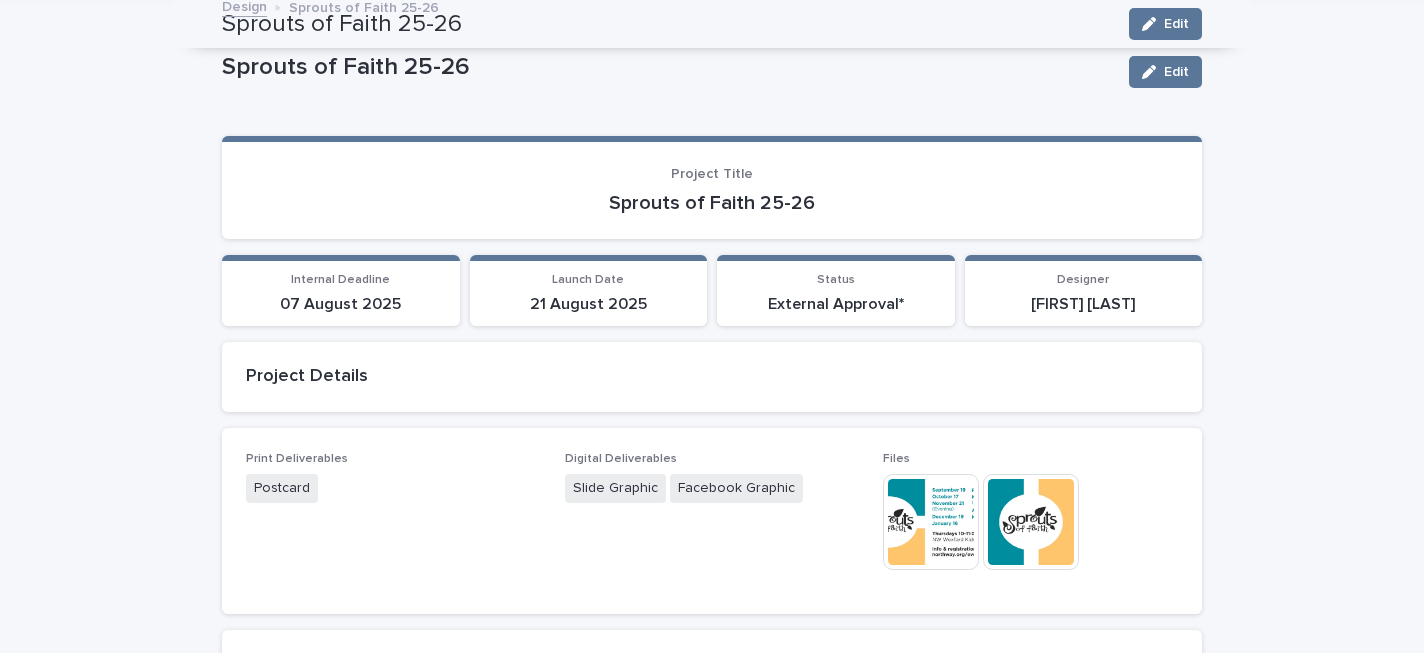 scroll, scrollTop: 0, scrollLeft: 0, axis: both 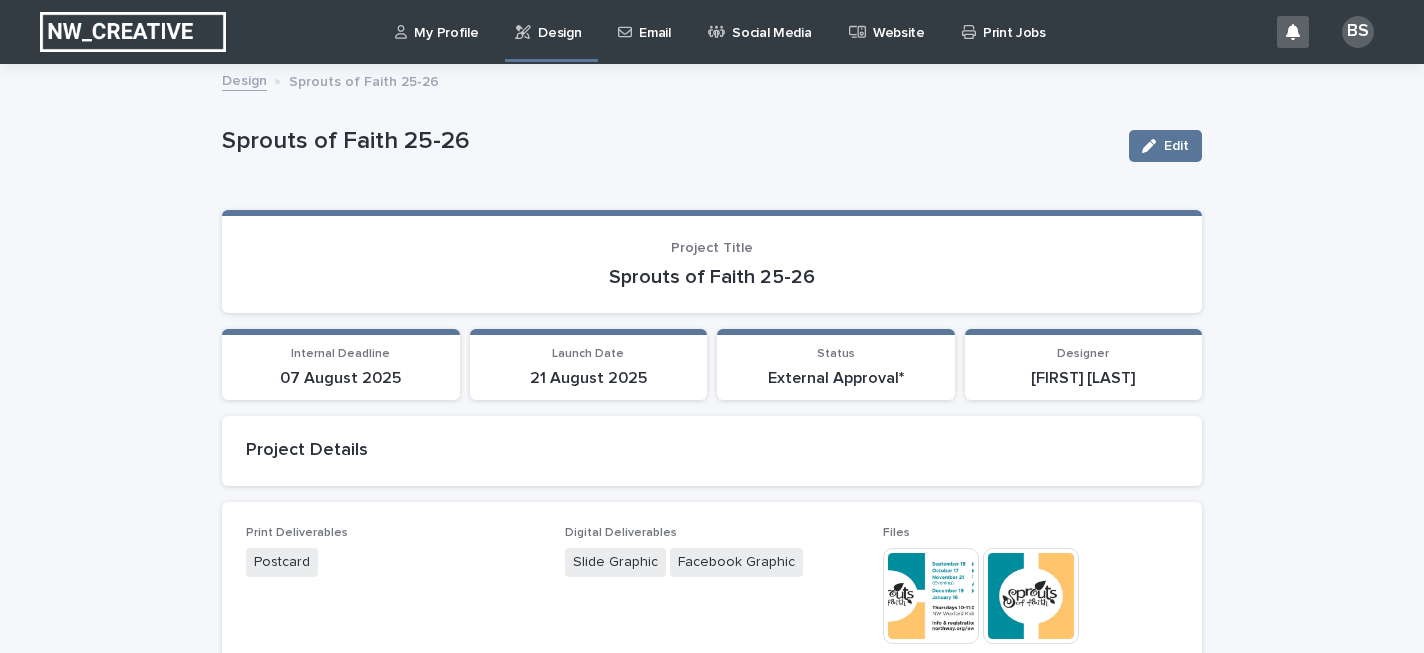 click on "Print Jobs" at bounding box center [1014, 21] 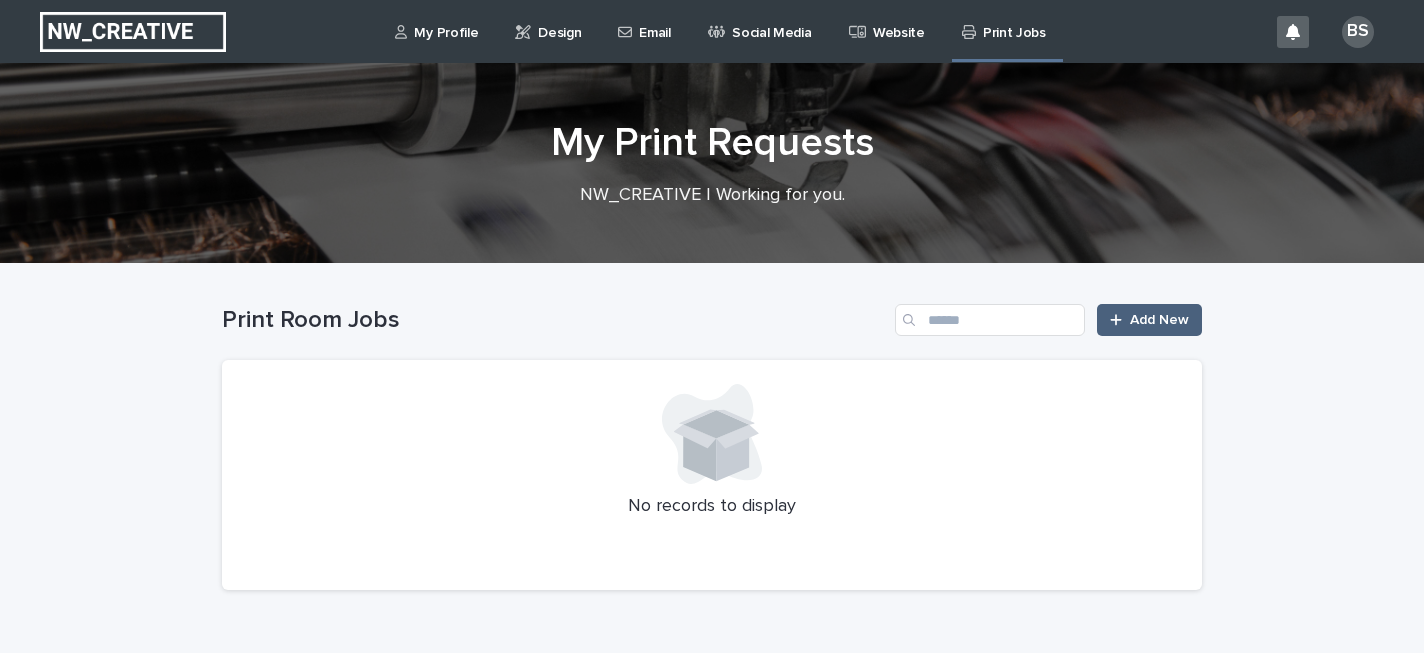 click on "Add New" at bounding box center (1149, 320) 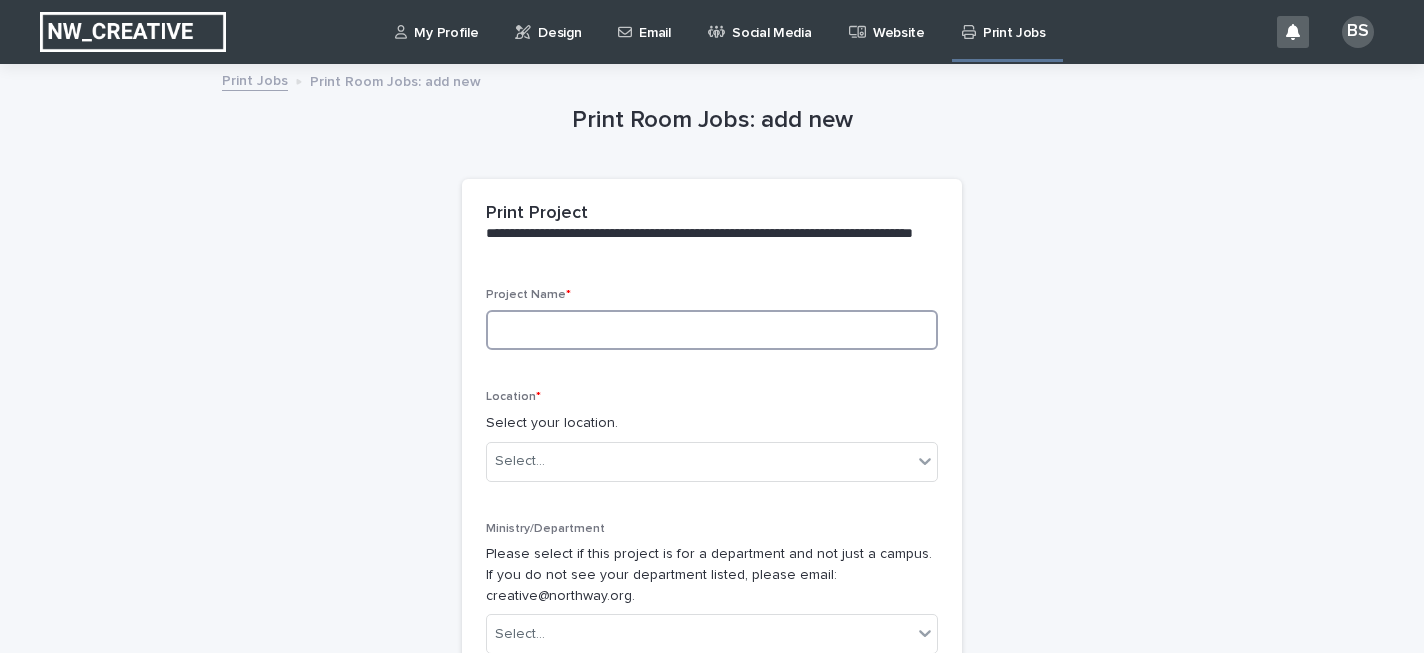 click at bounding box center (712, 330) 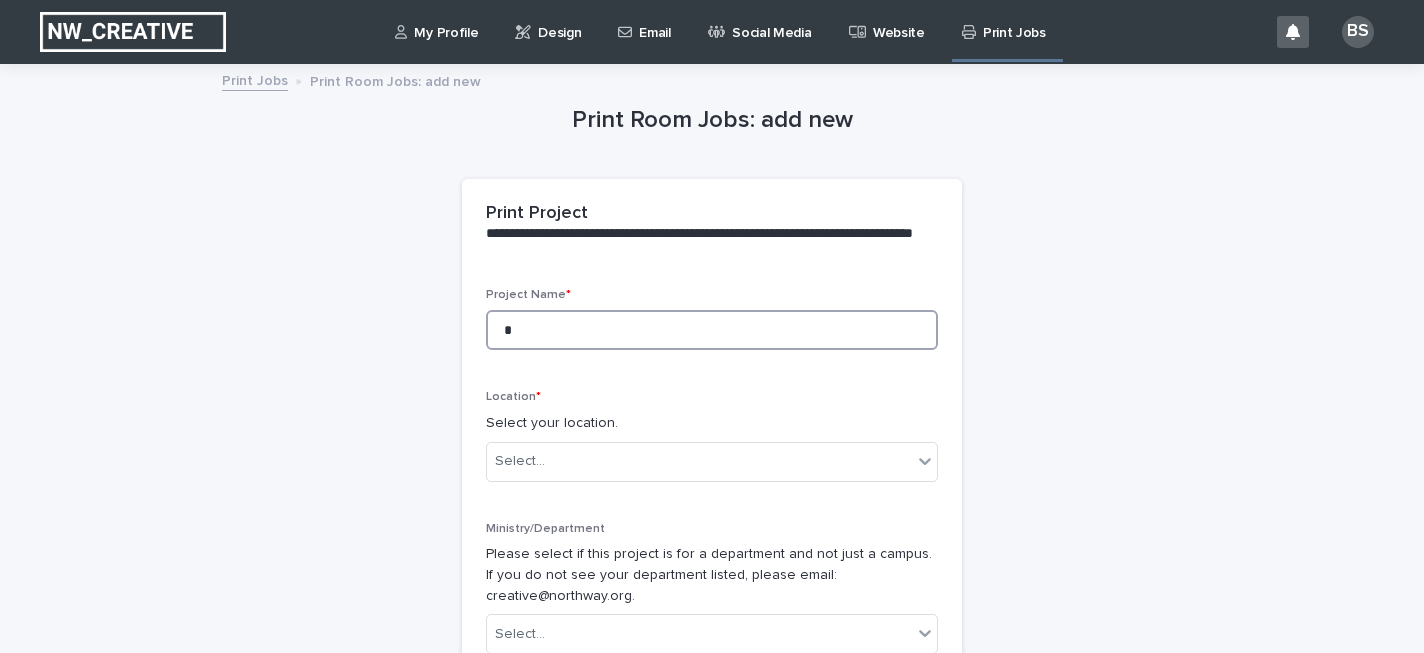 type on "**" 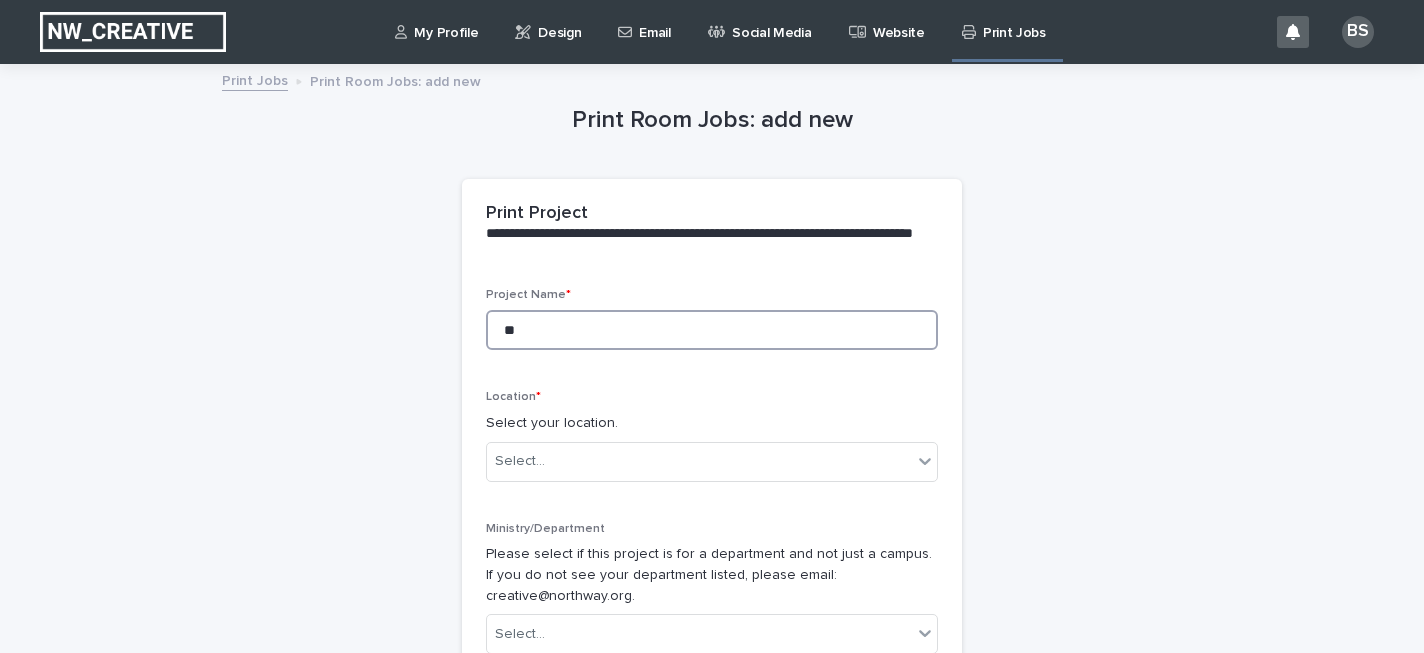 type on "*" 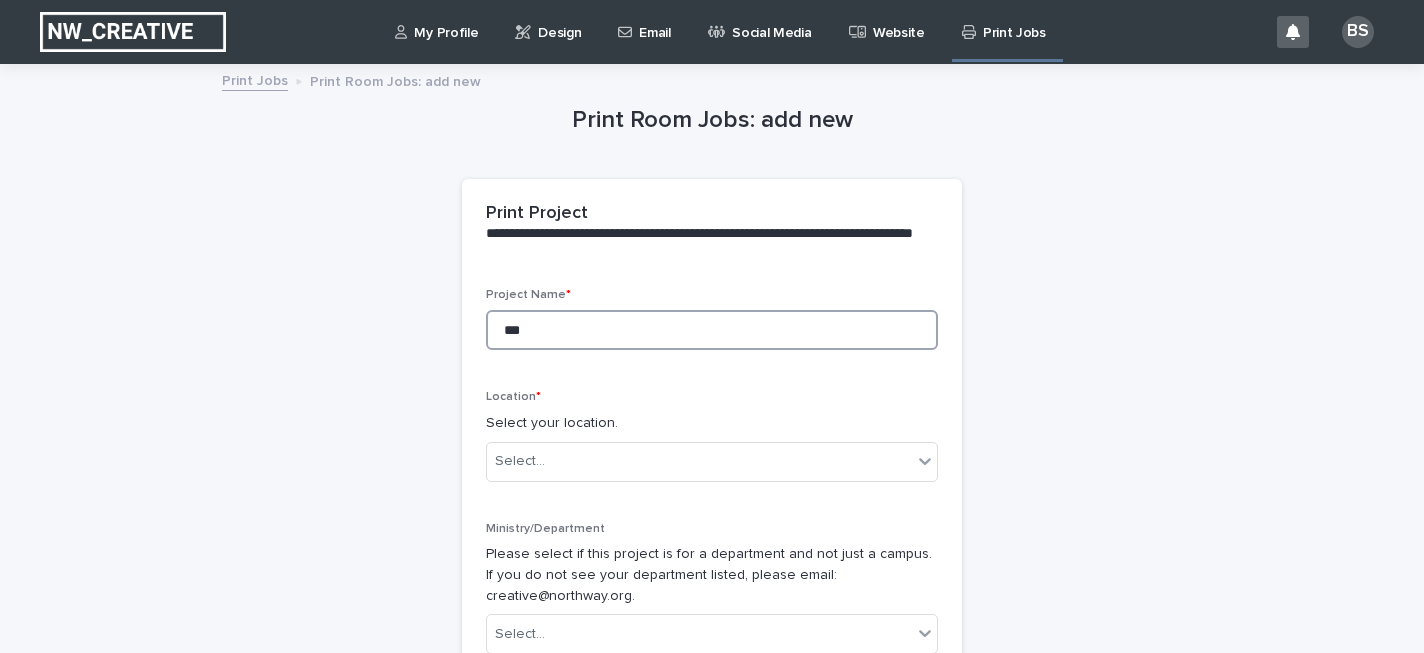 type on "***" 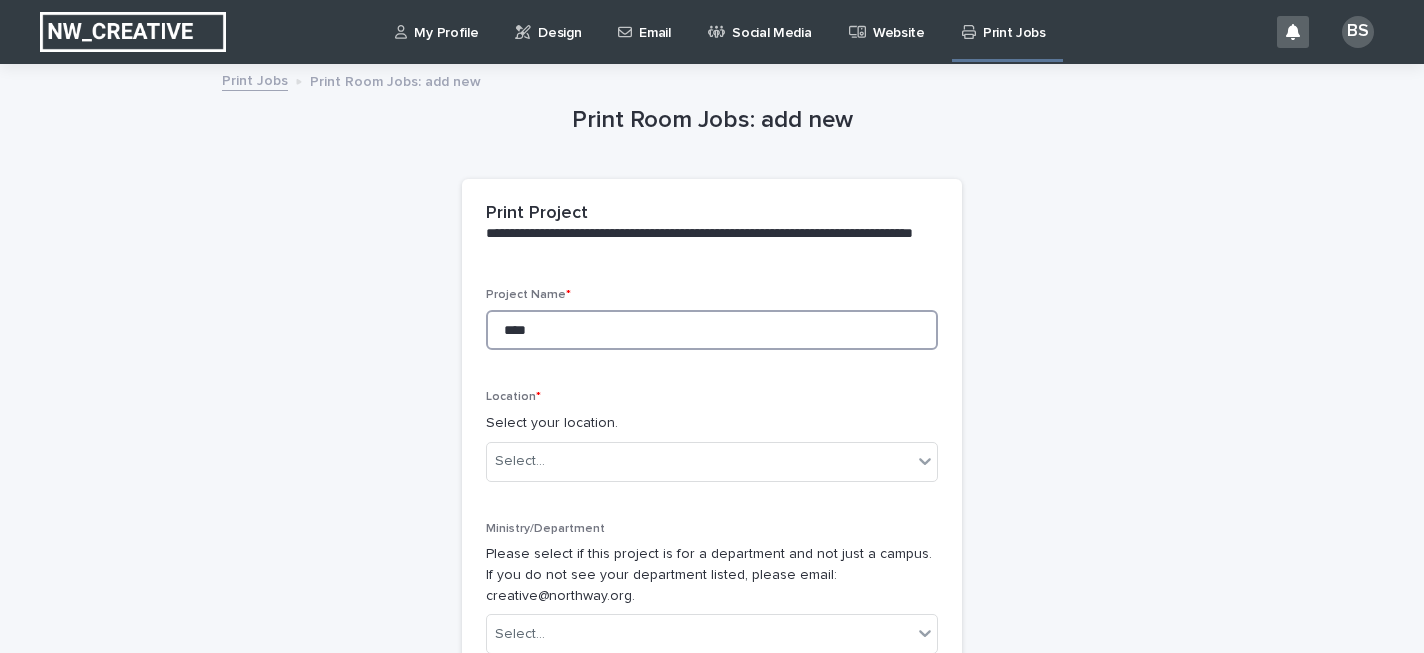 type on "***" 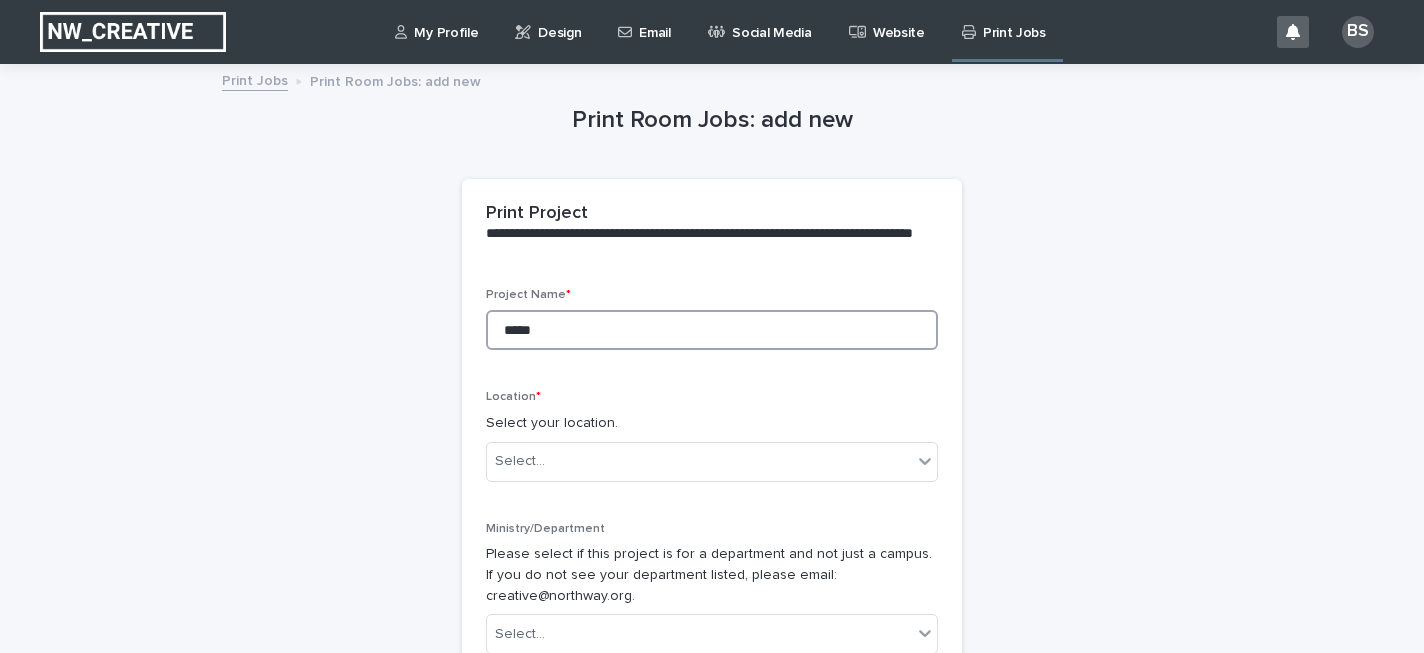 type on "******" 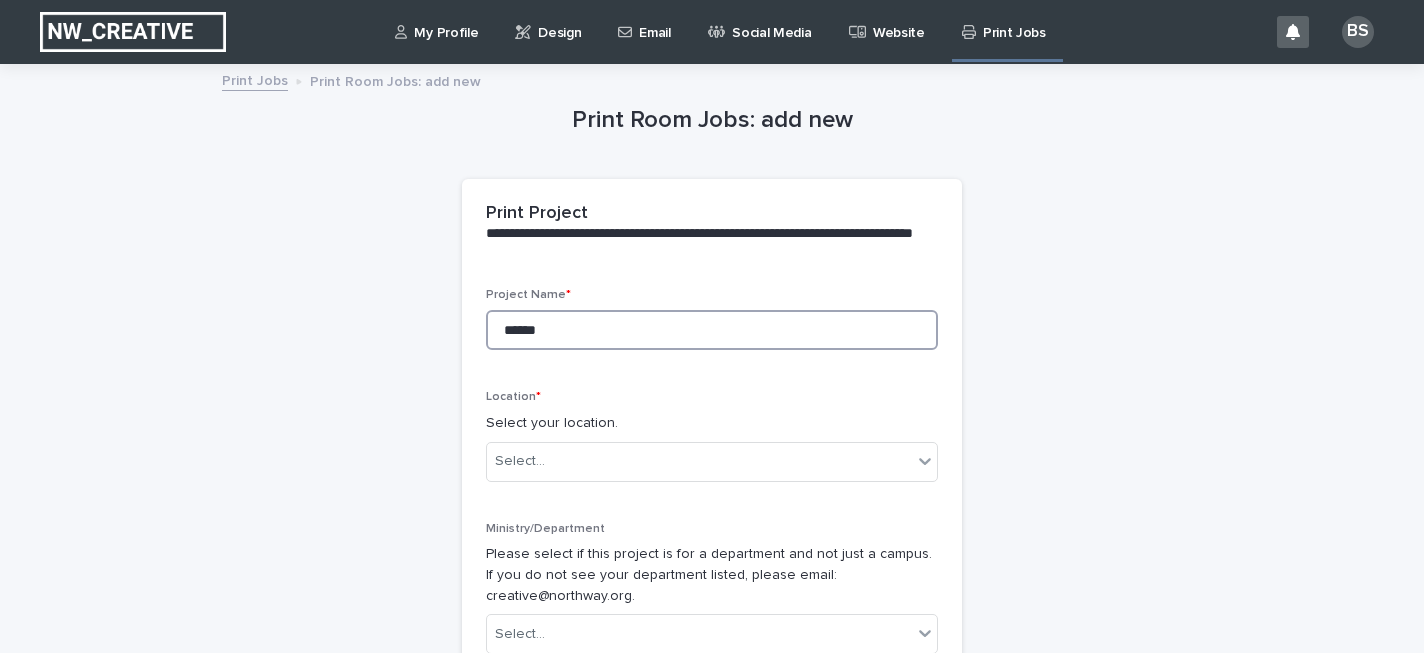 type on "******" 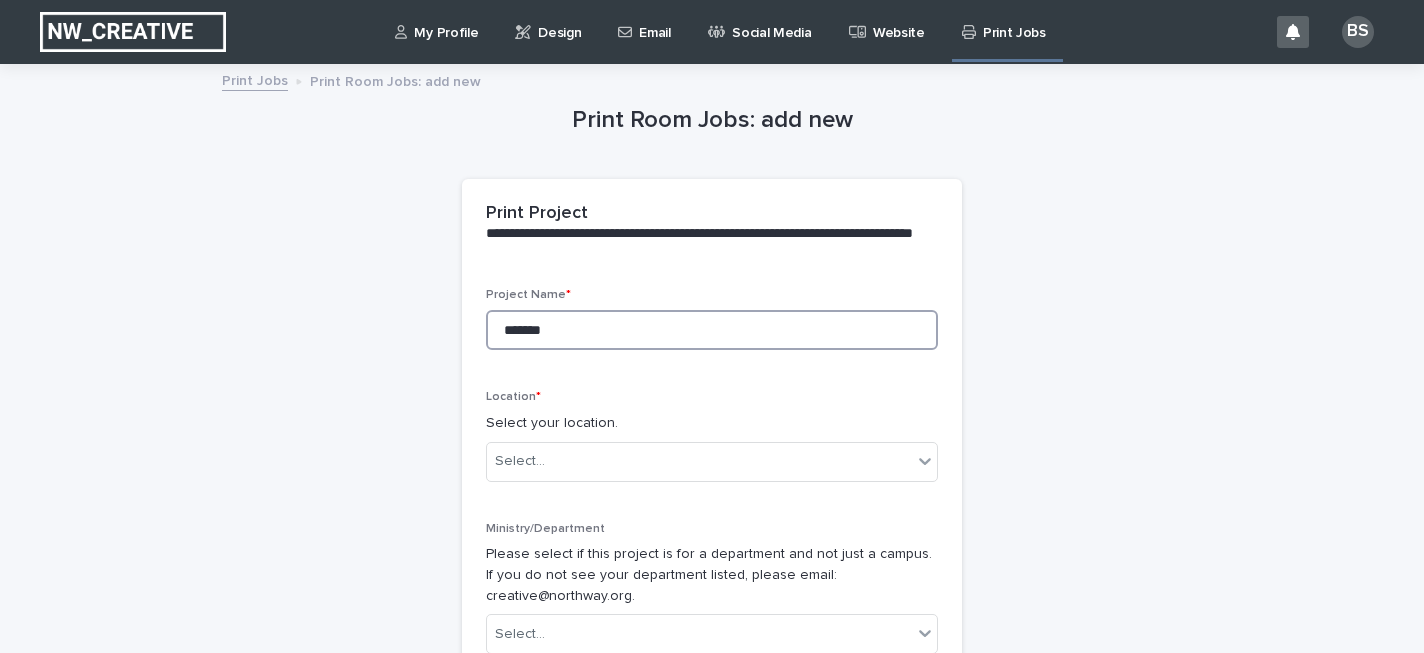 type on "*******" 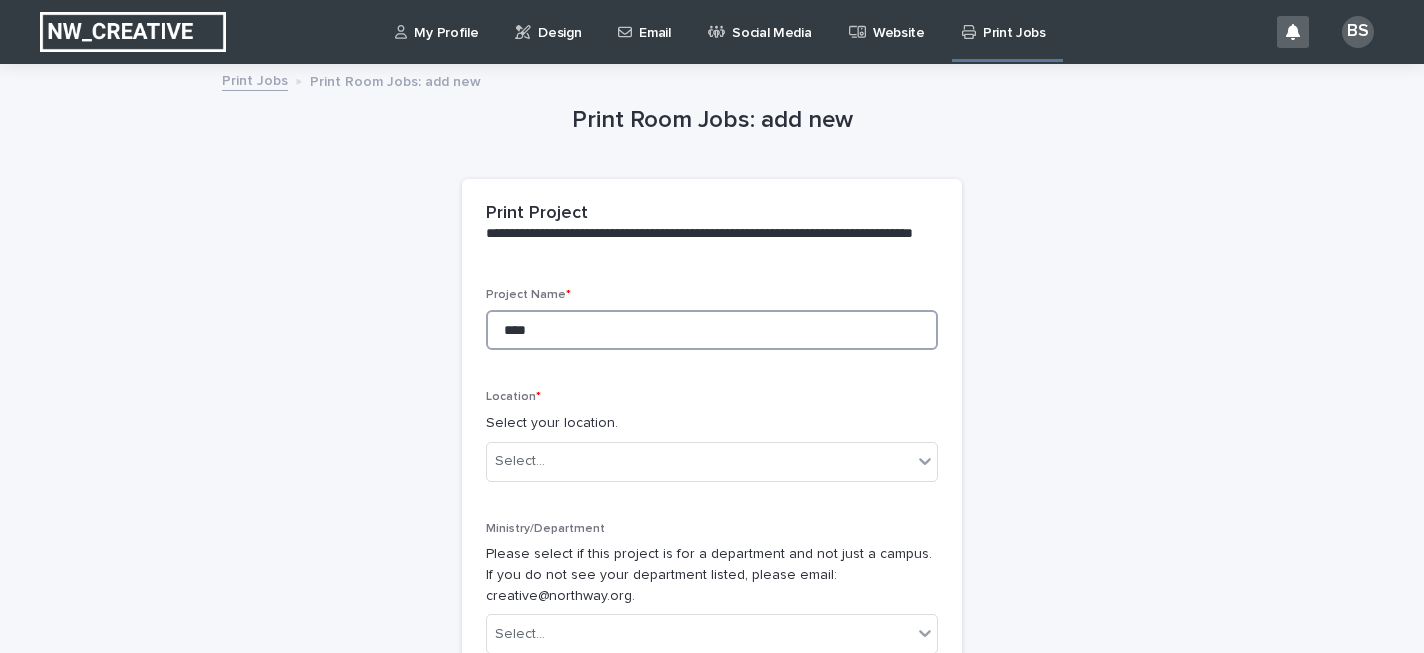 type on "***" 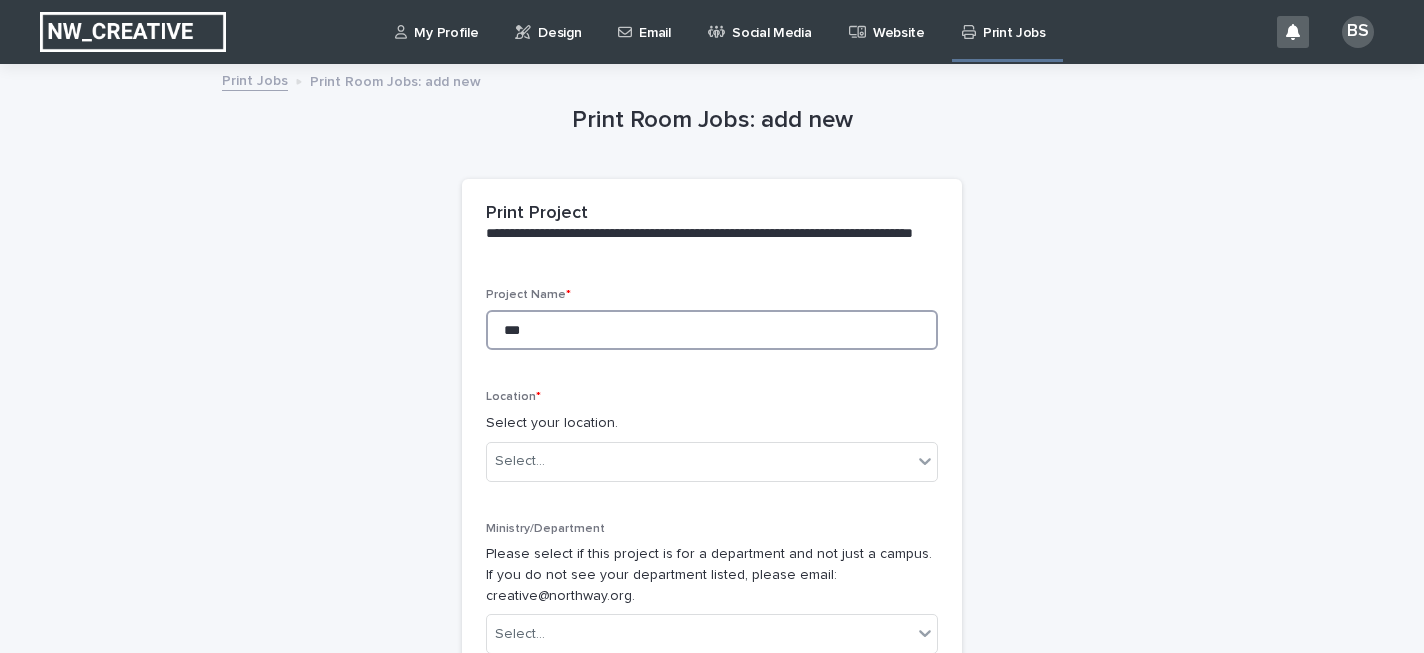 type on "***" 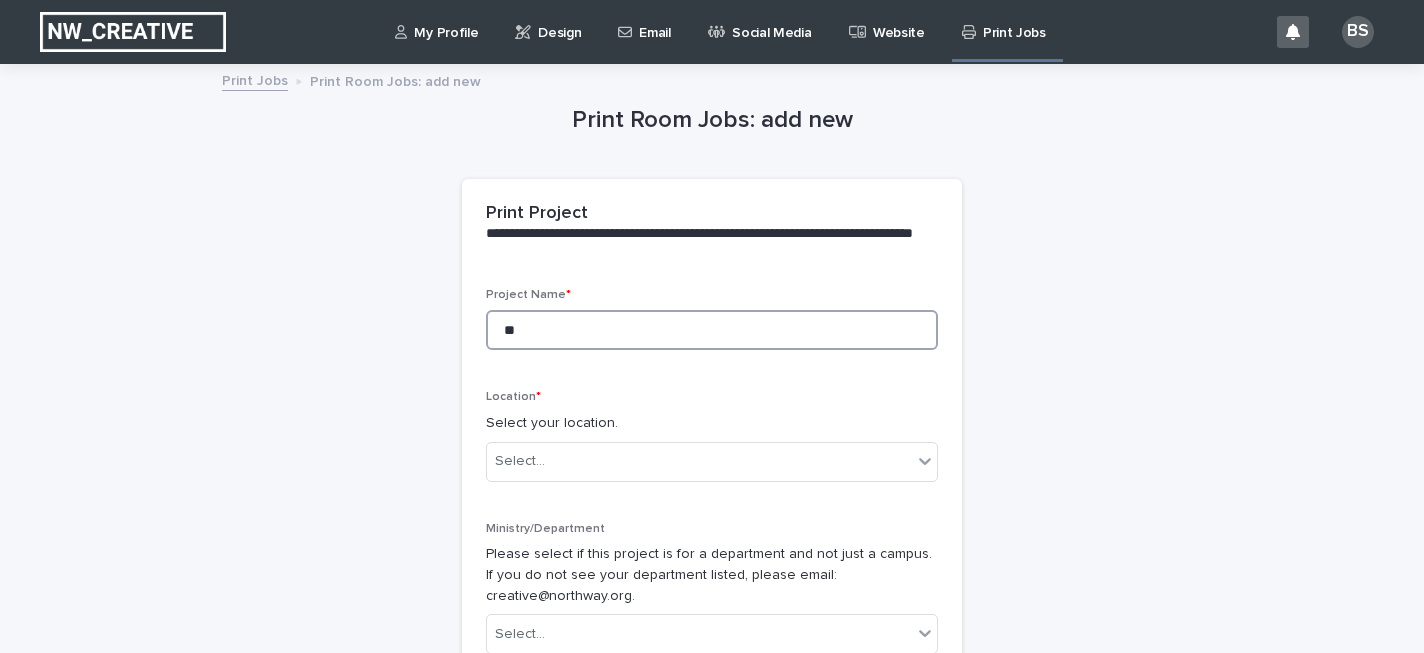 type on "*" 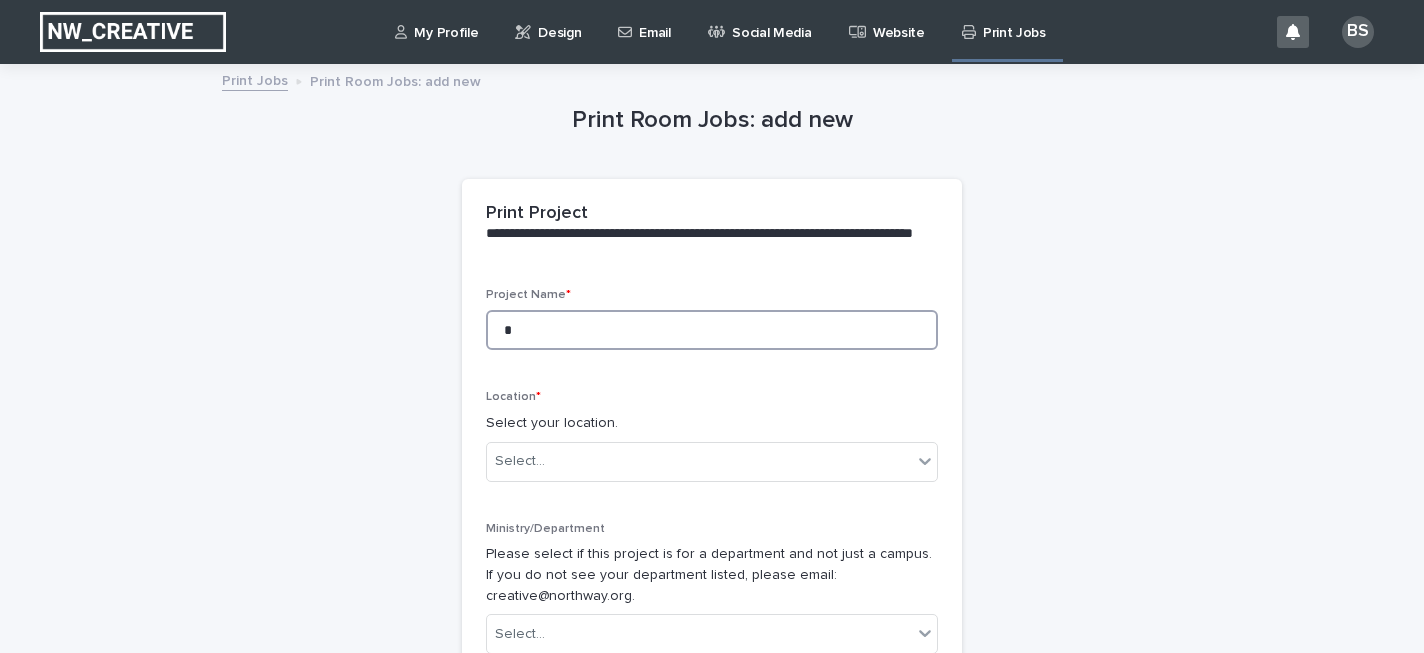 type 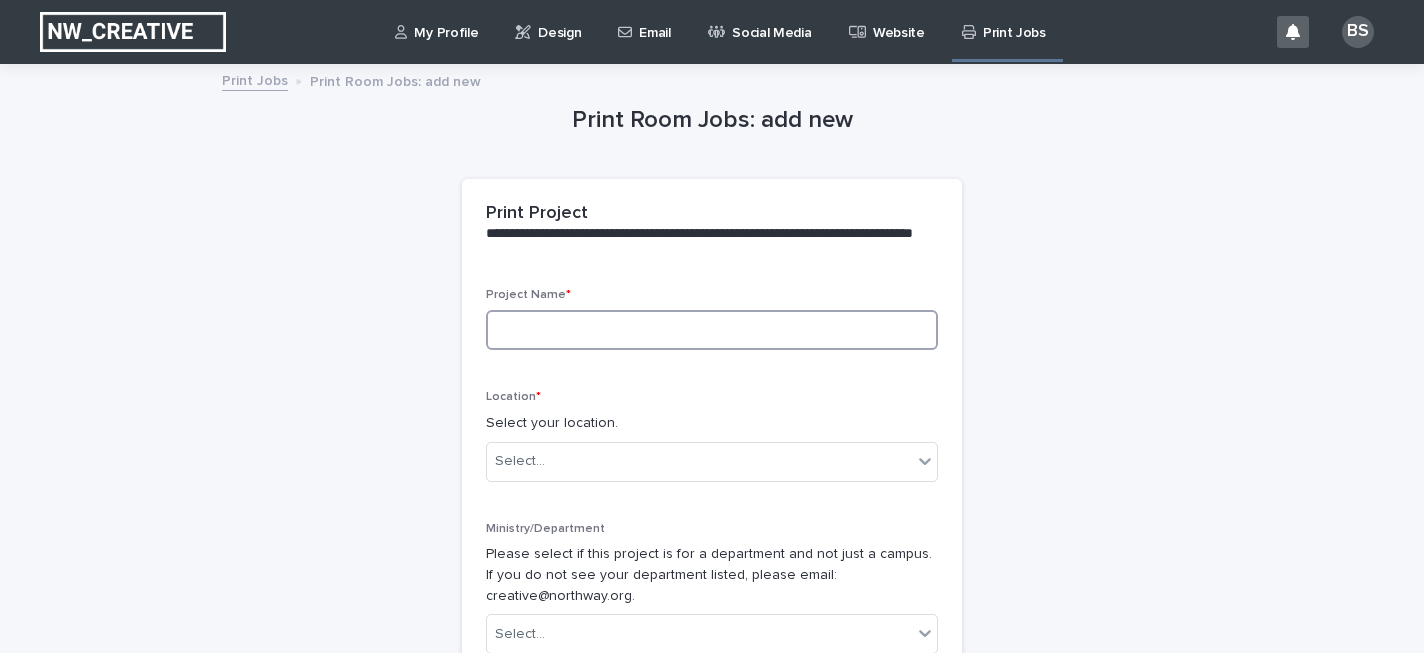 type 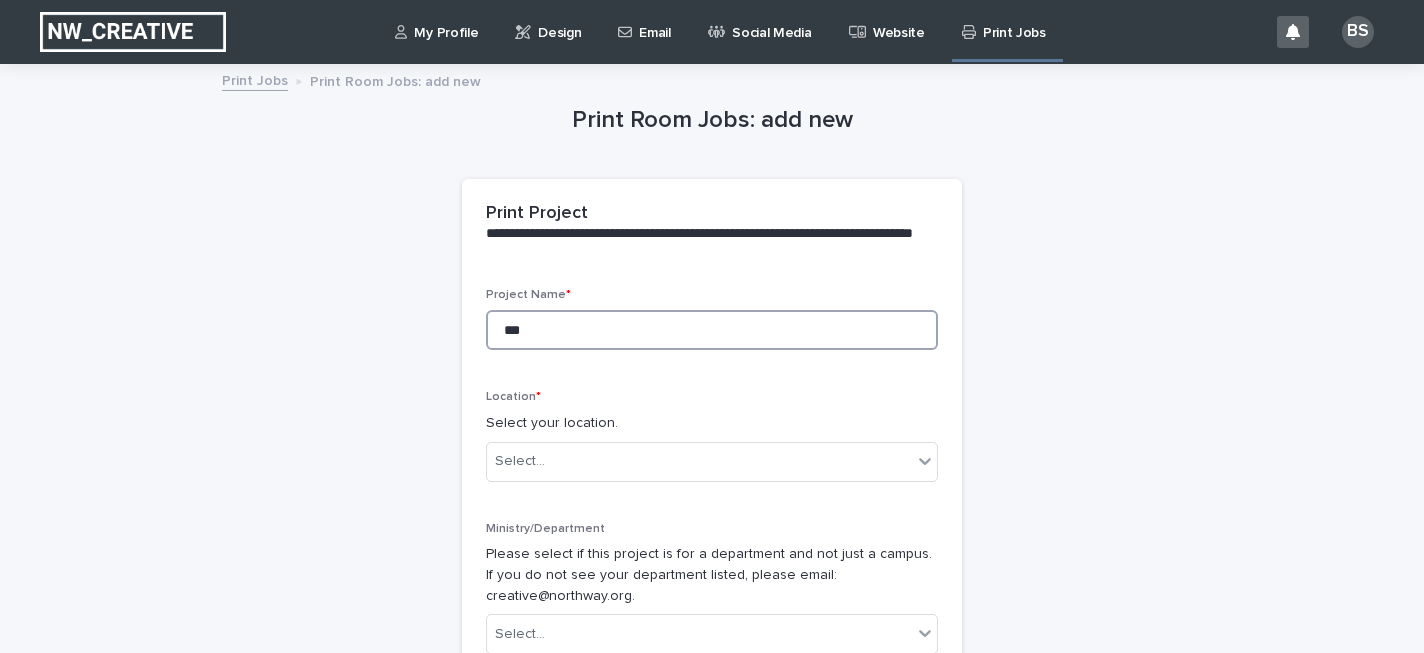 type on "****" 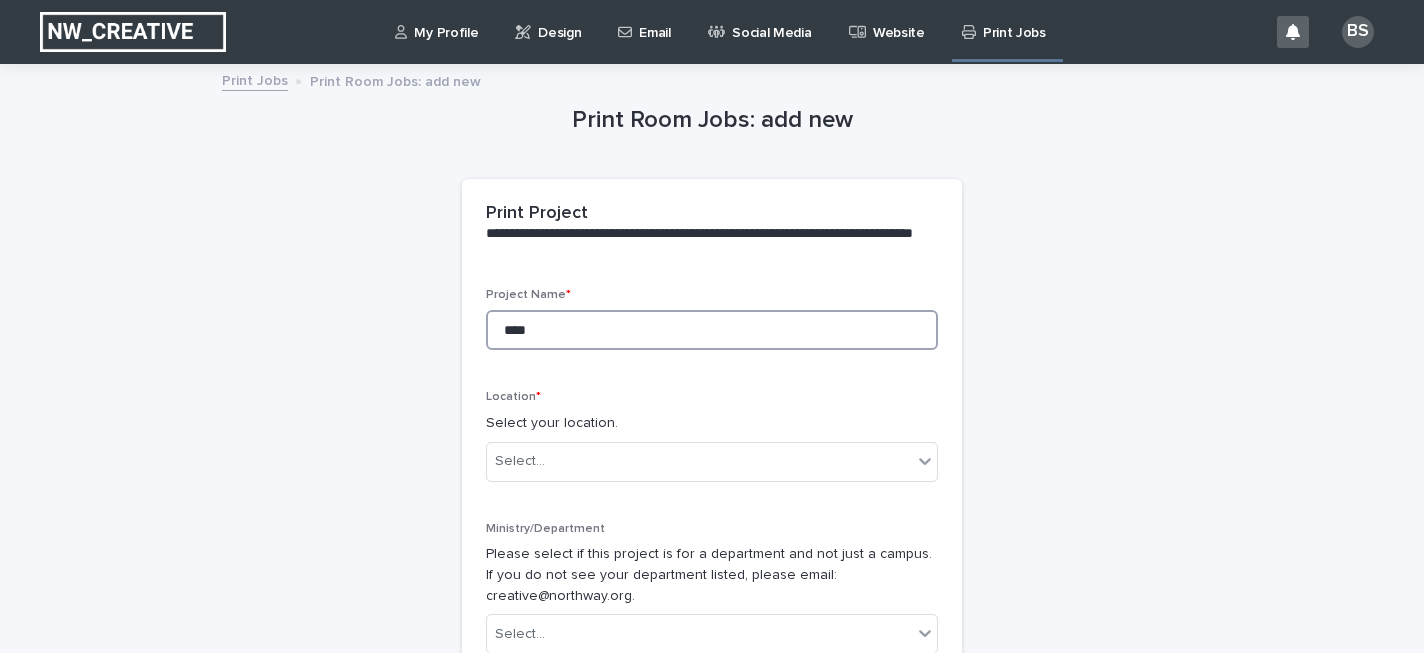 type on "***" 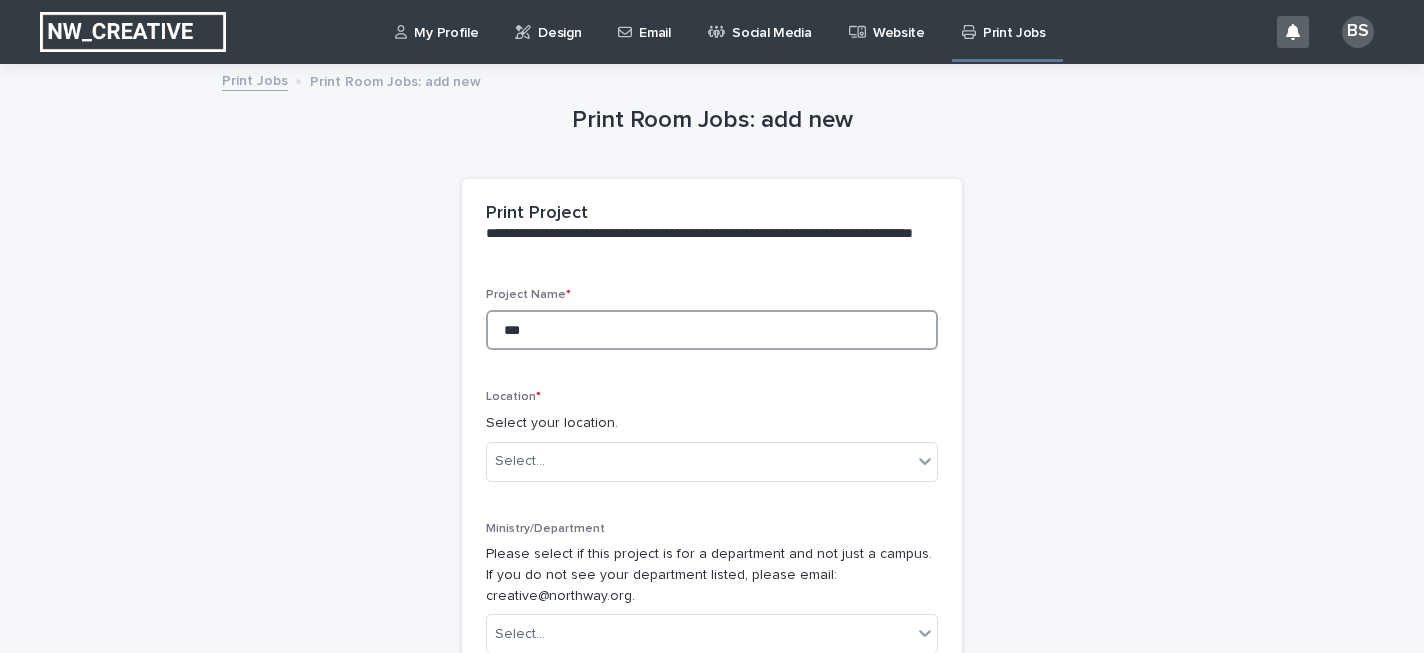 type on "****" 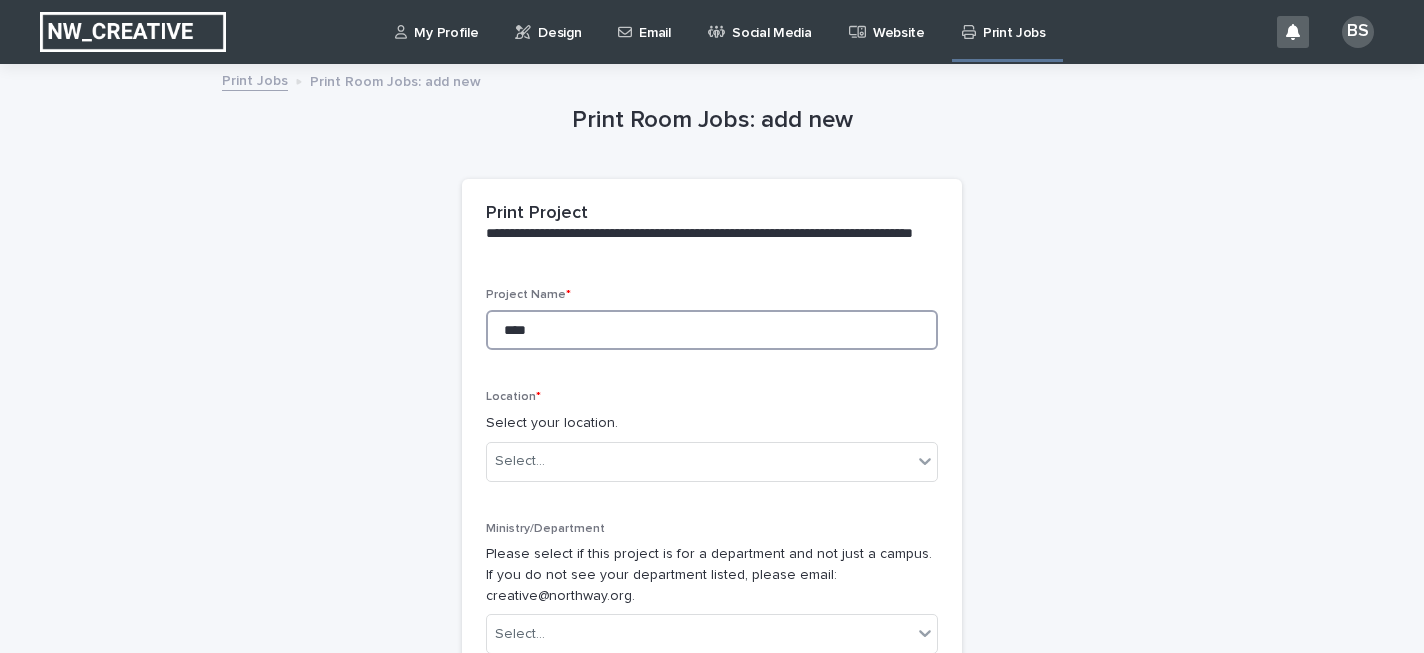 type on "*****" 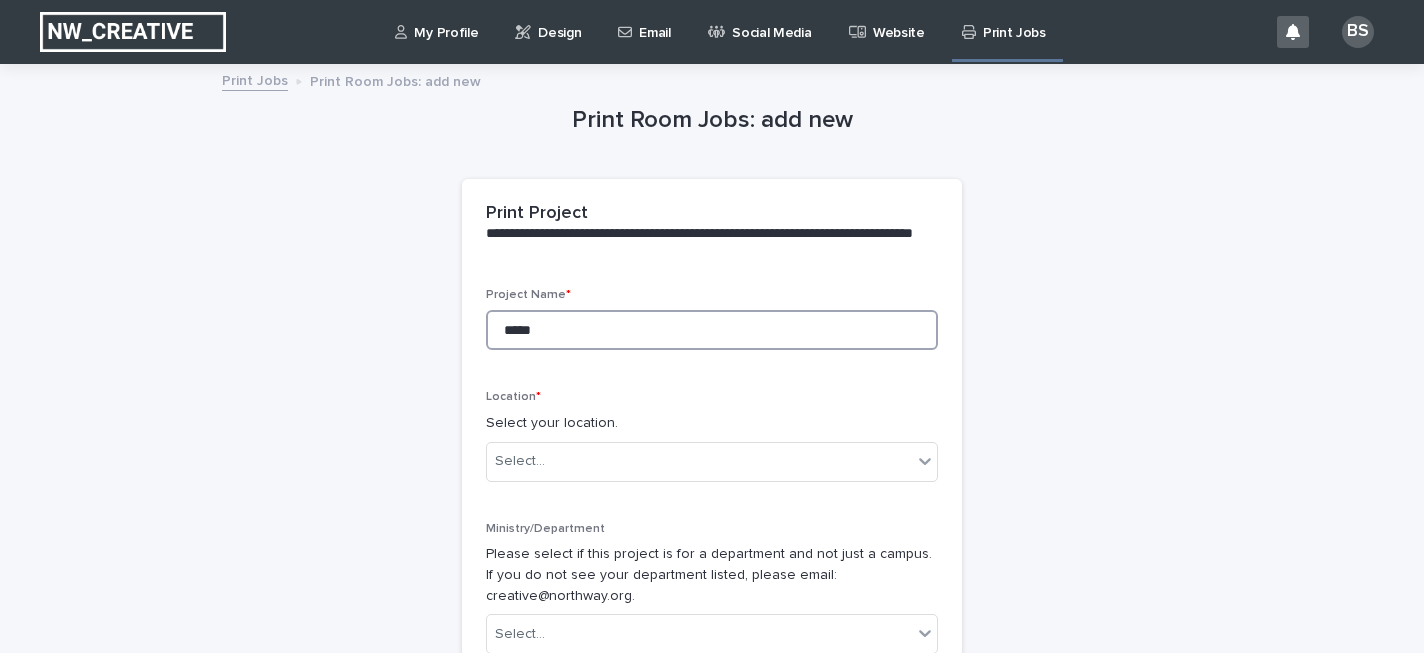type on "******" 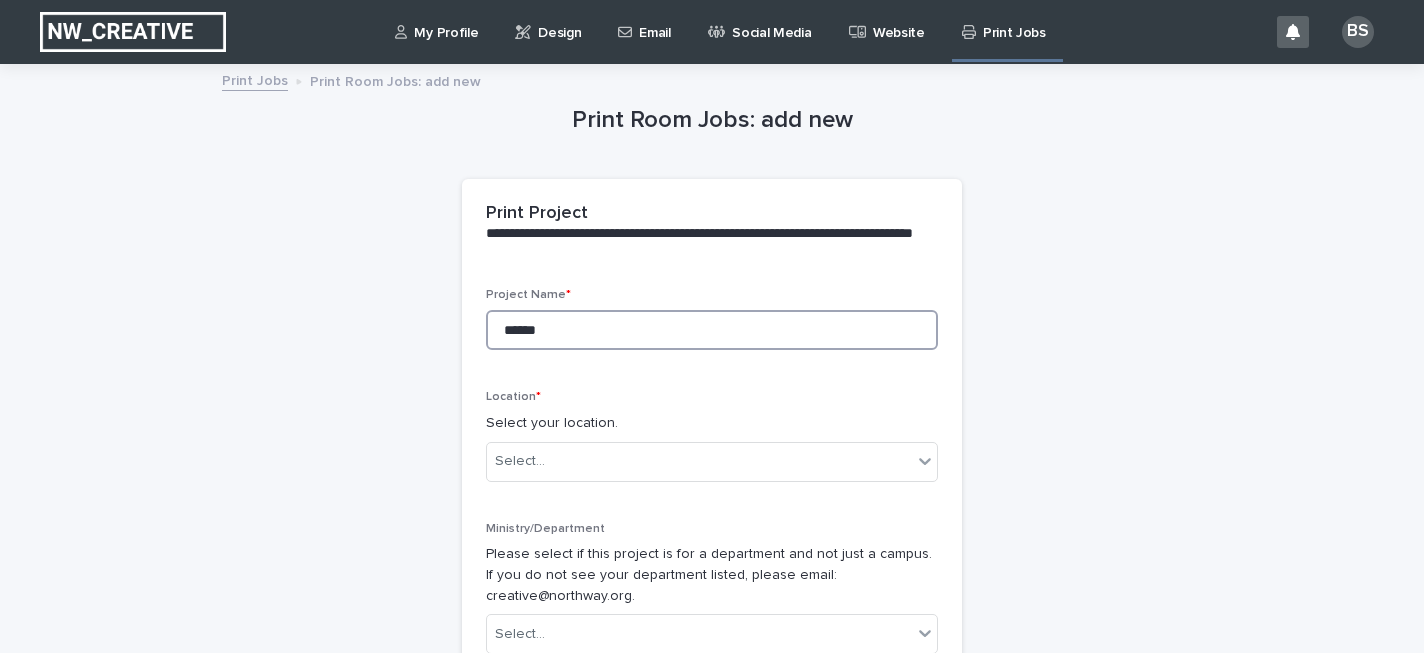type on "******" 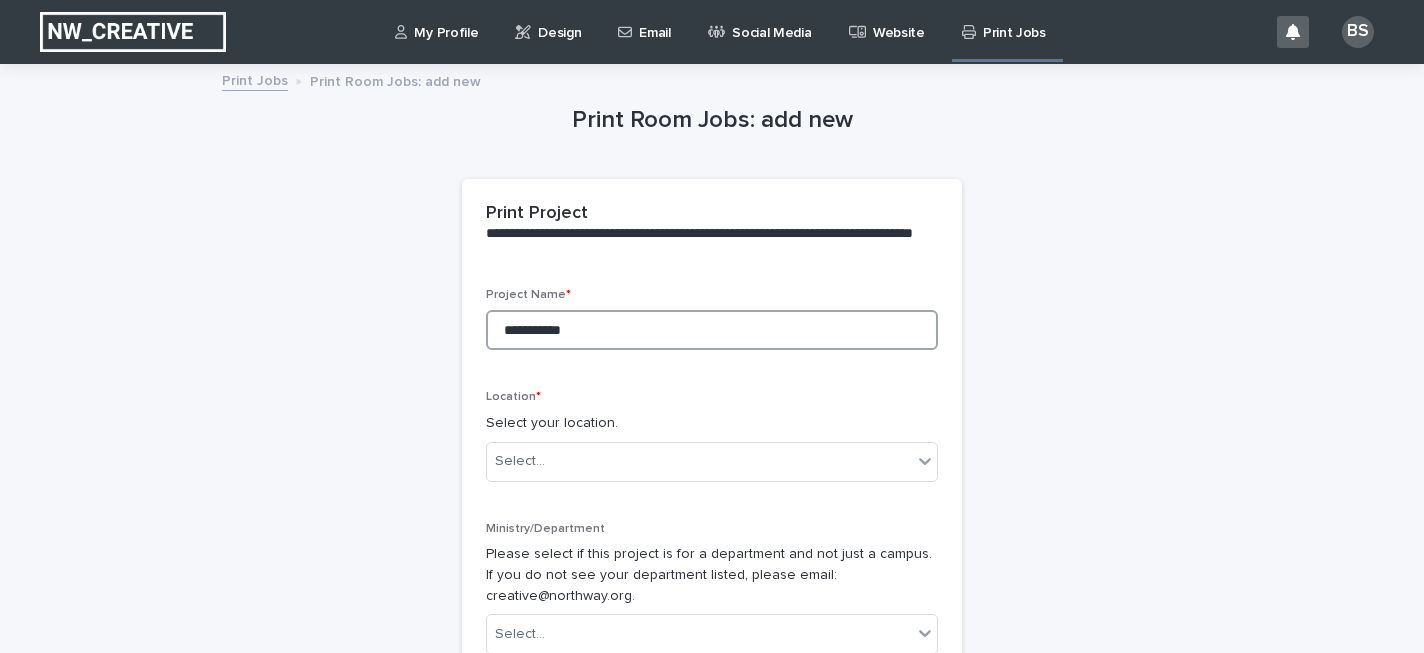 type on "**********" 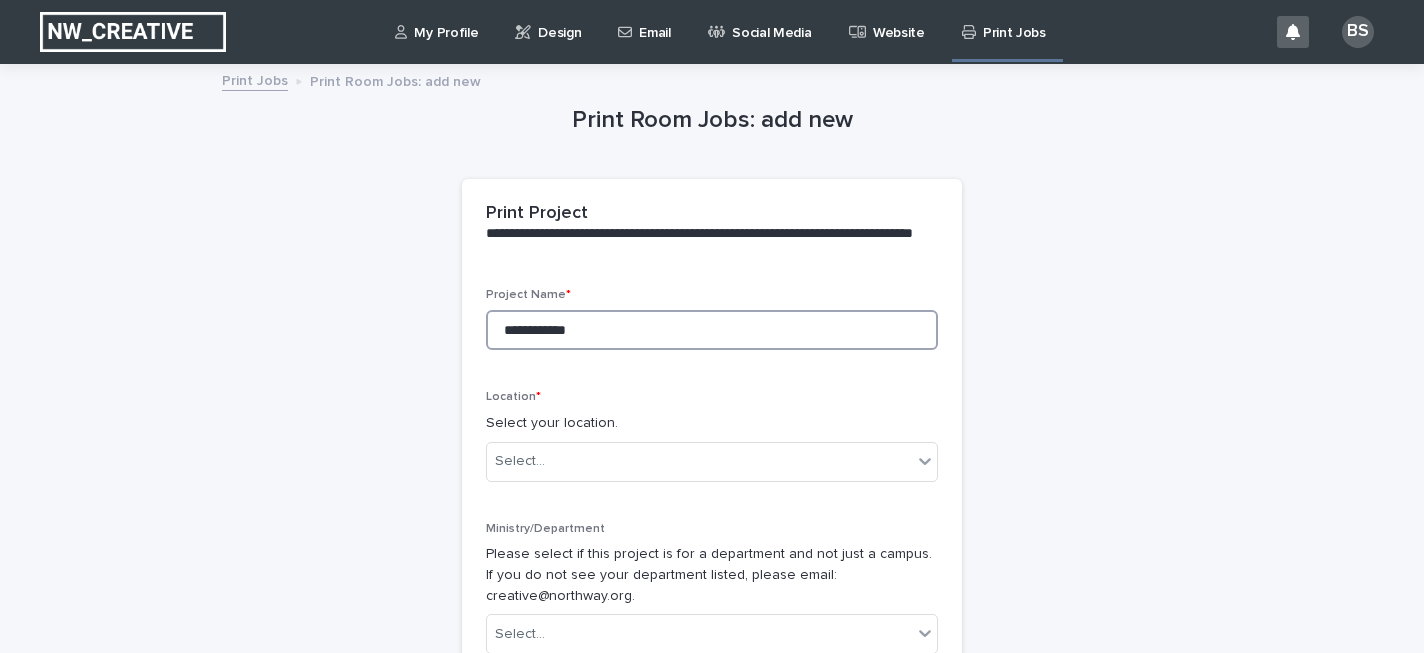 type on "**********" 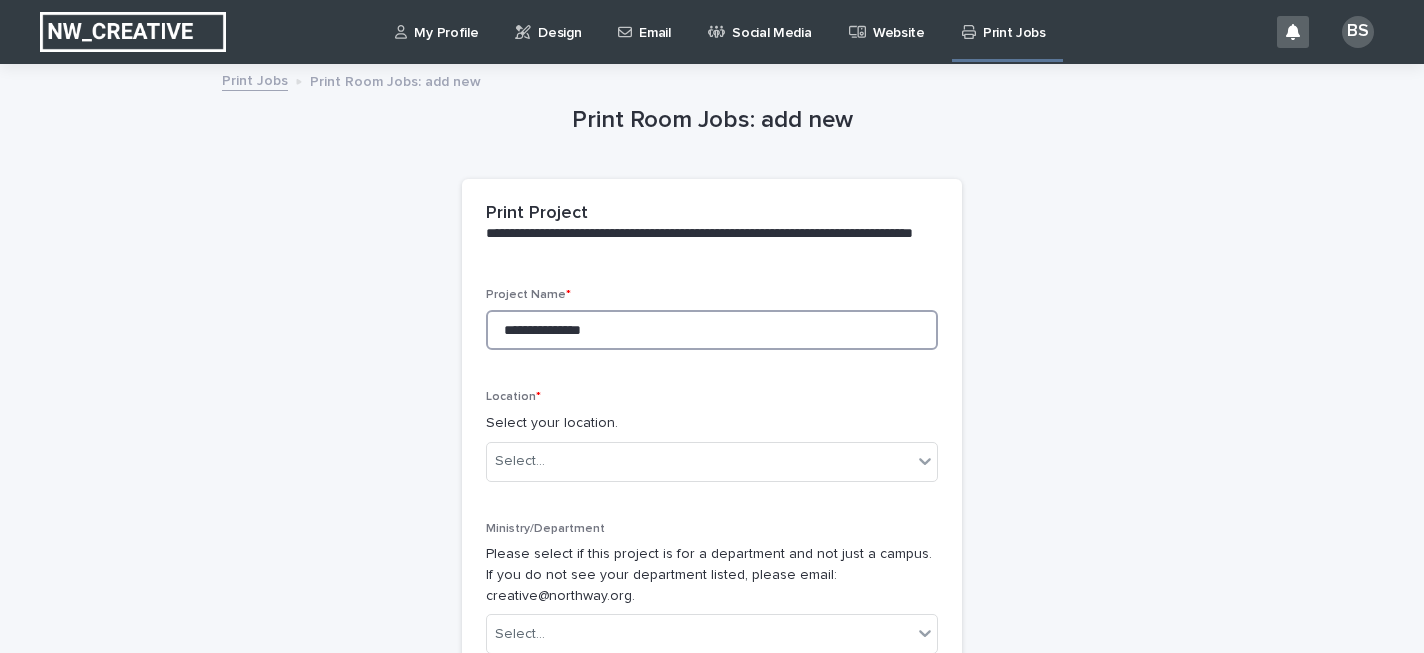 type on "**********" 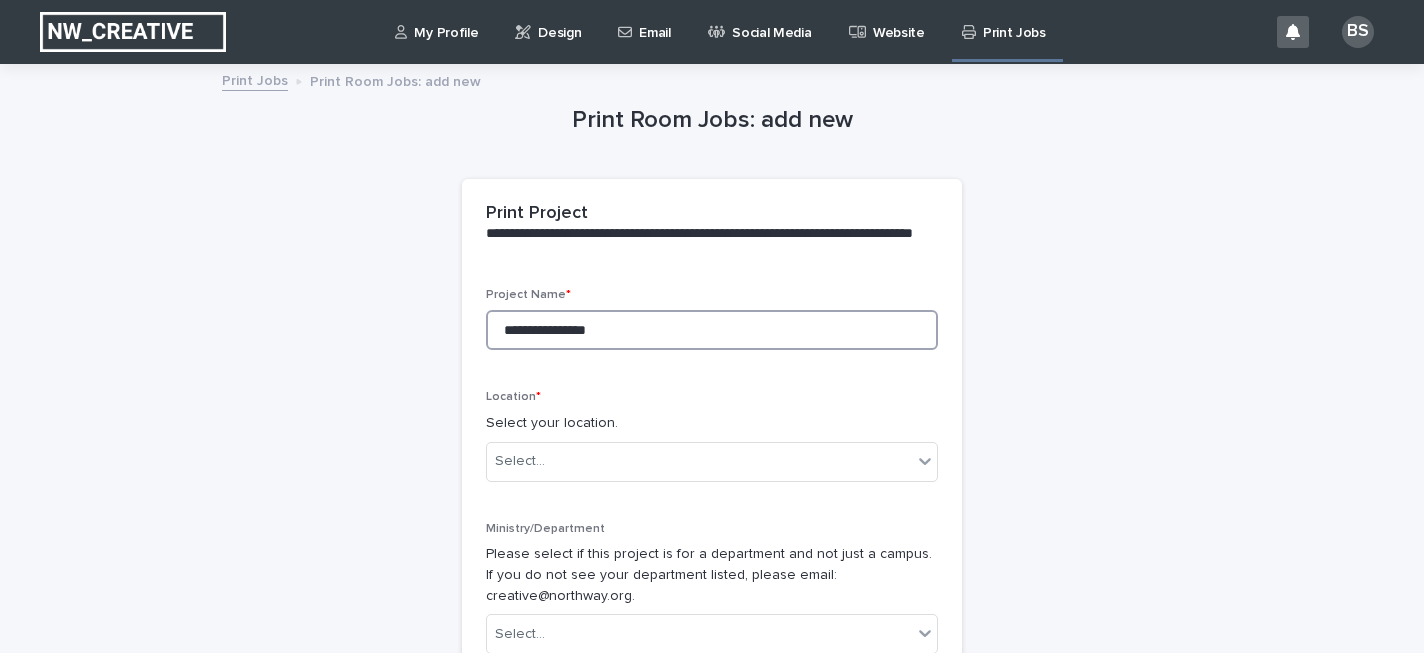 type on "**********" 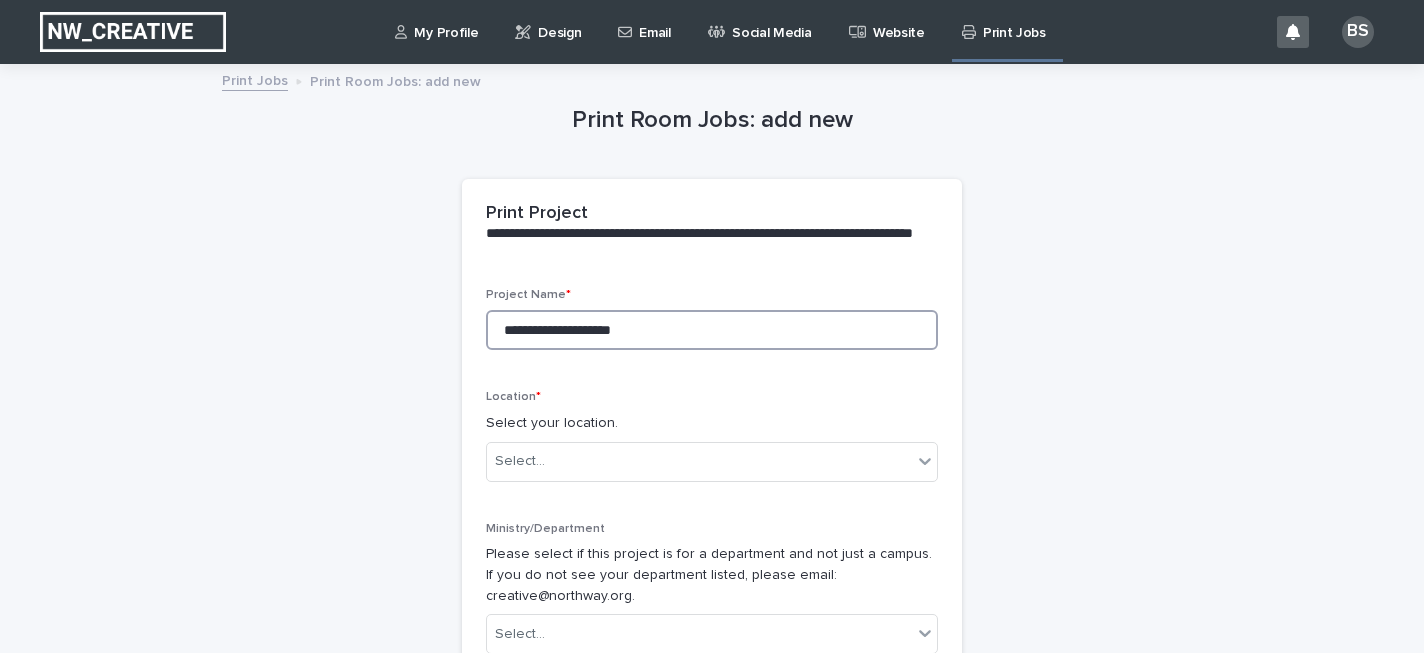 type on "**********" 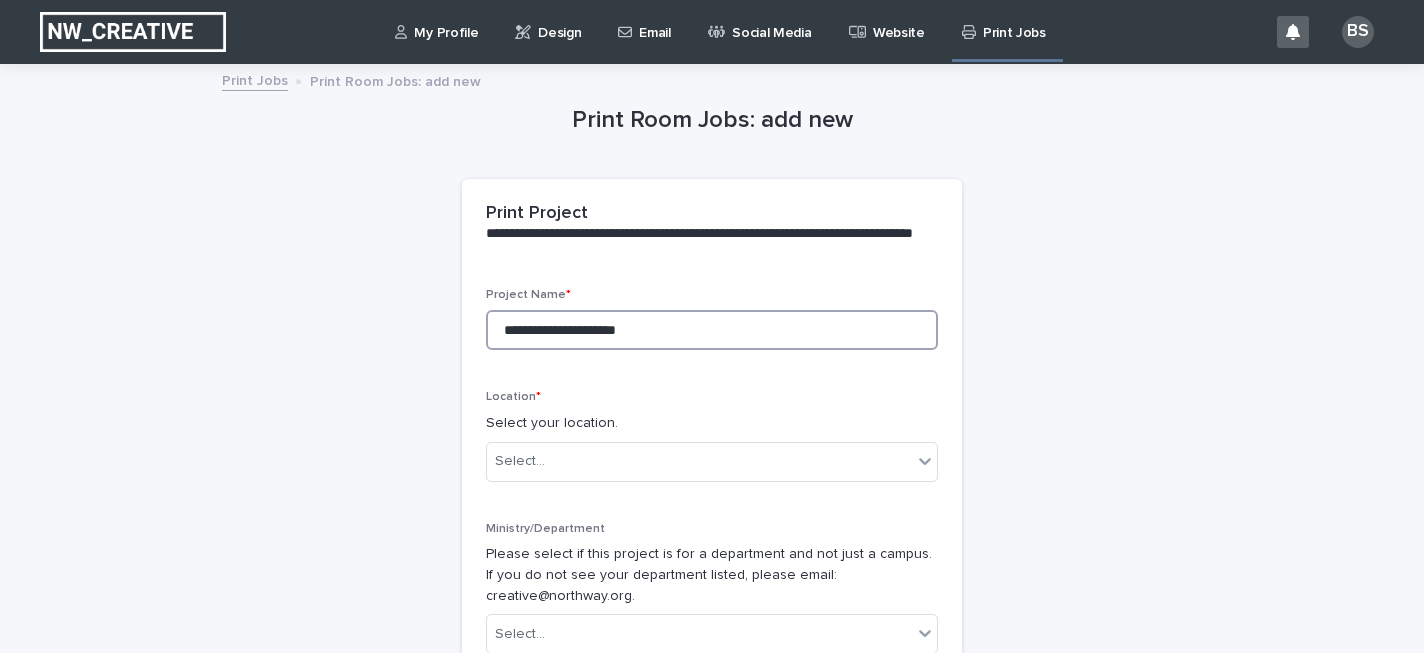 type on "**********" 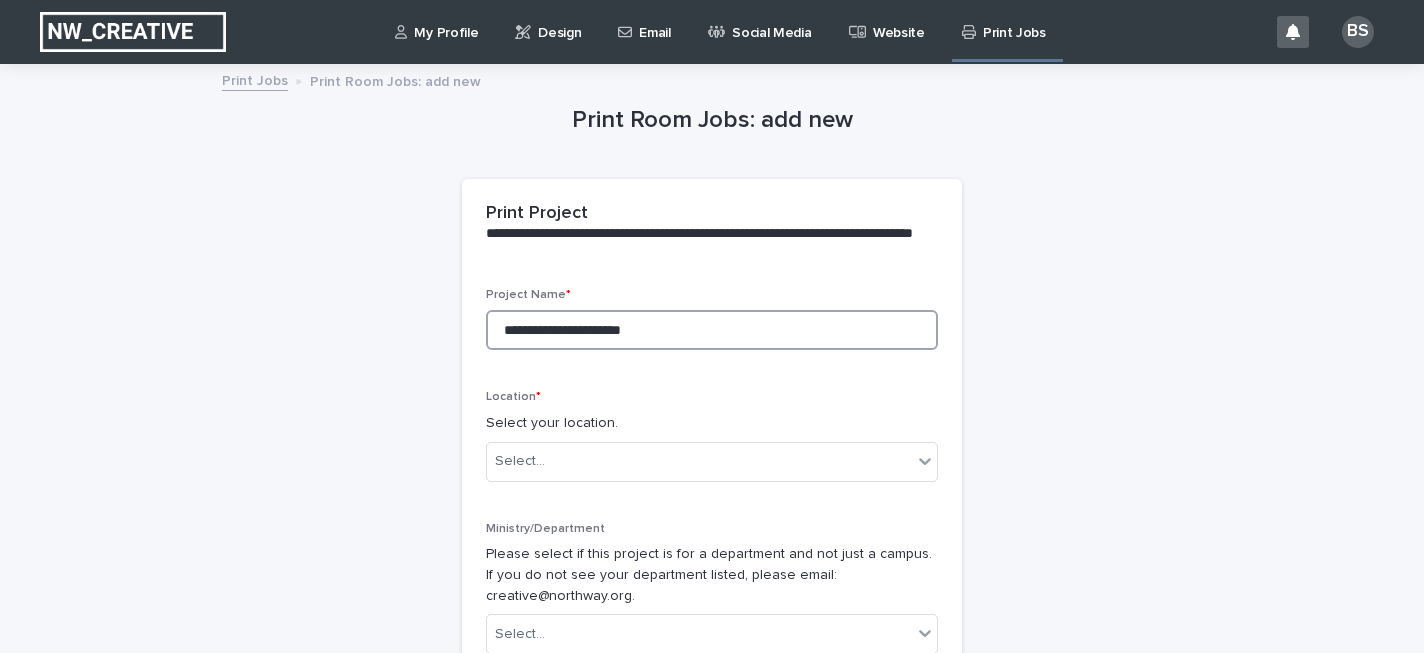 type on "**********" 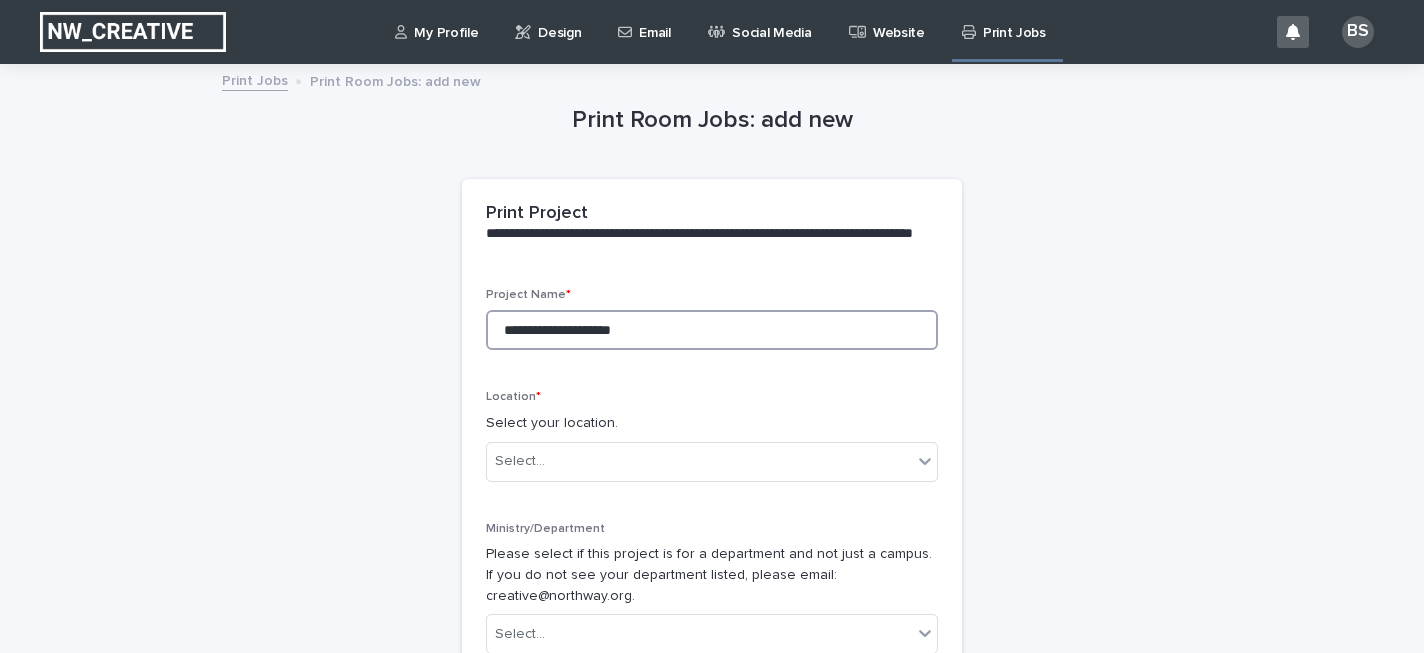 type on "**********" 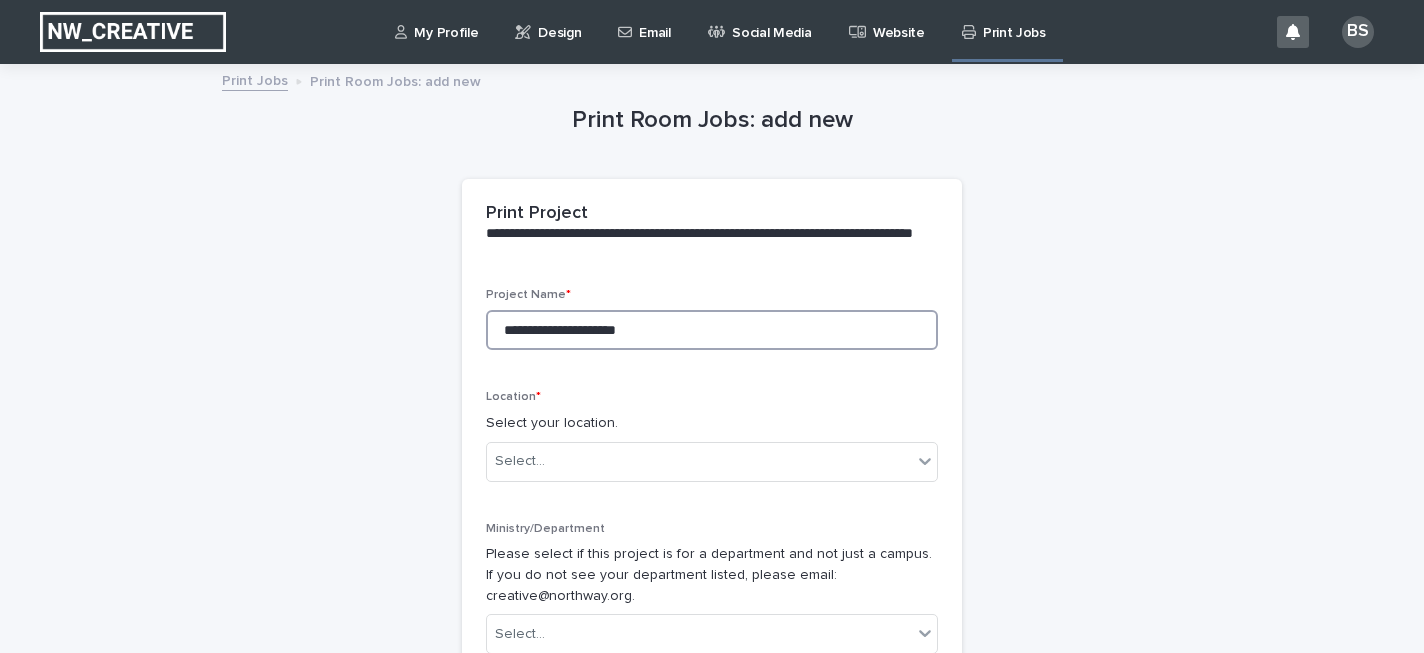 type on "**********" 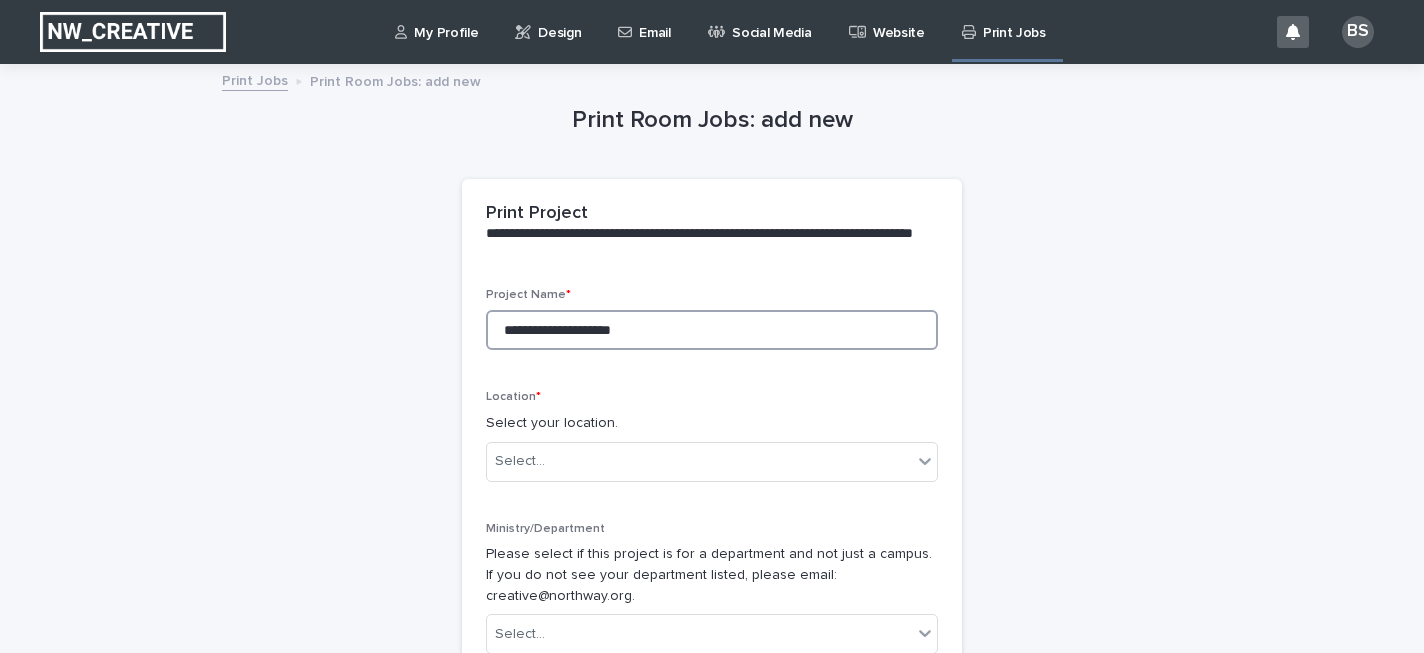 type on "**********" 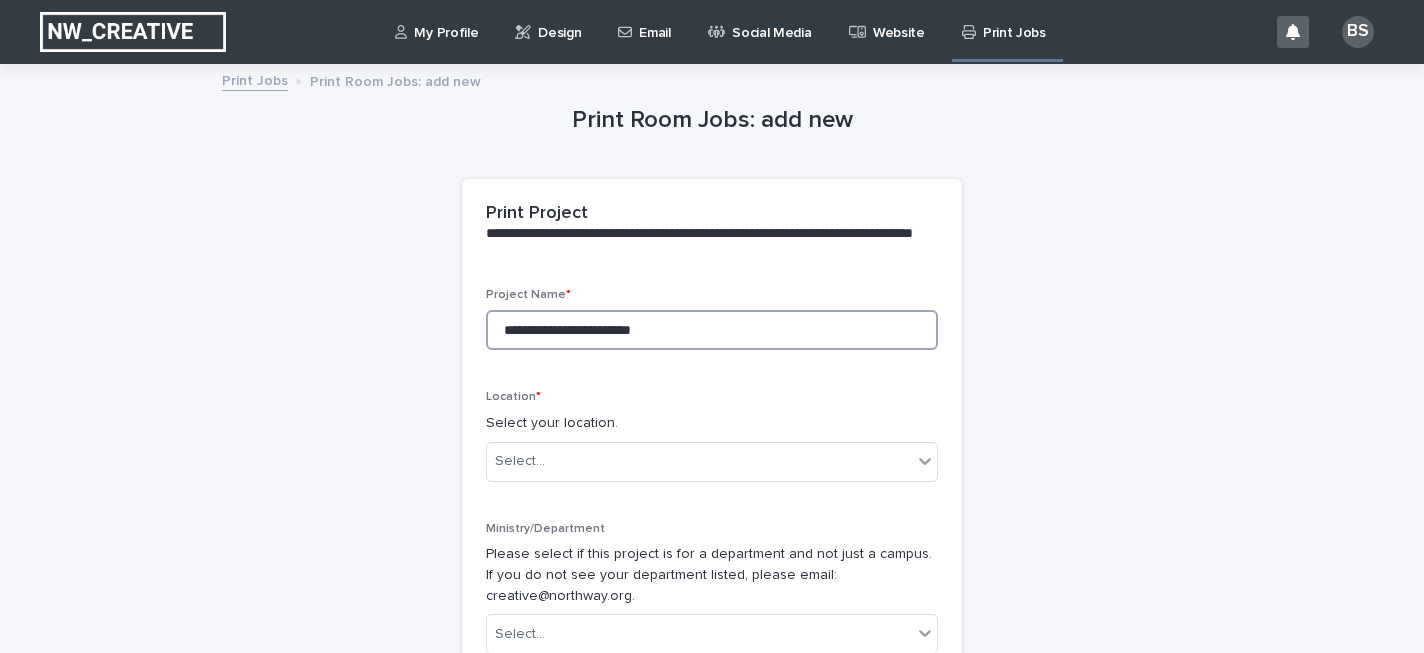 type on "**********" 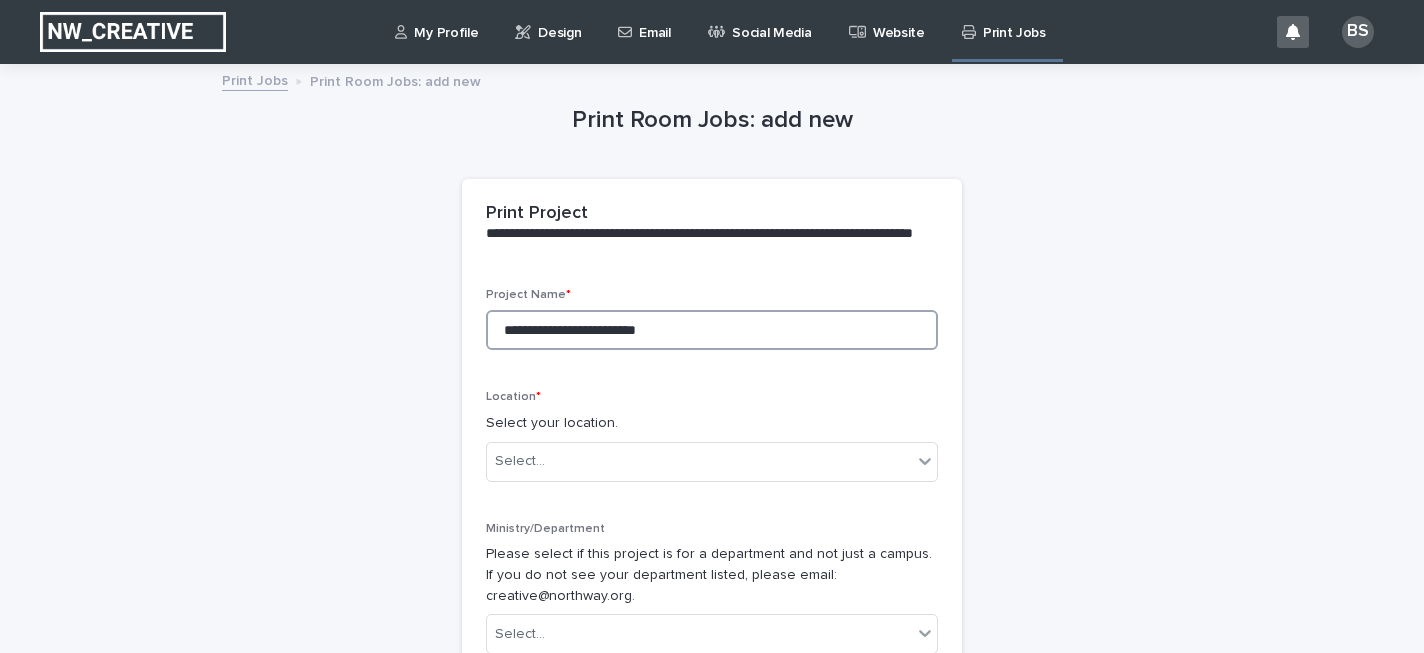 type on "**********" 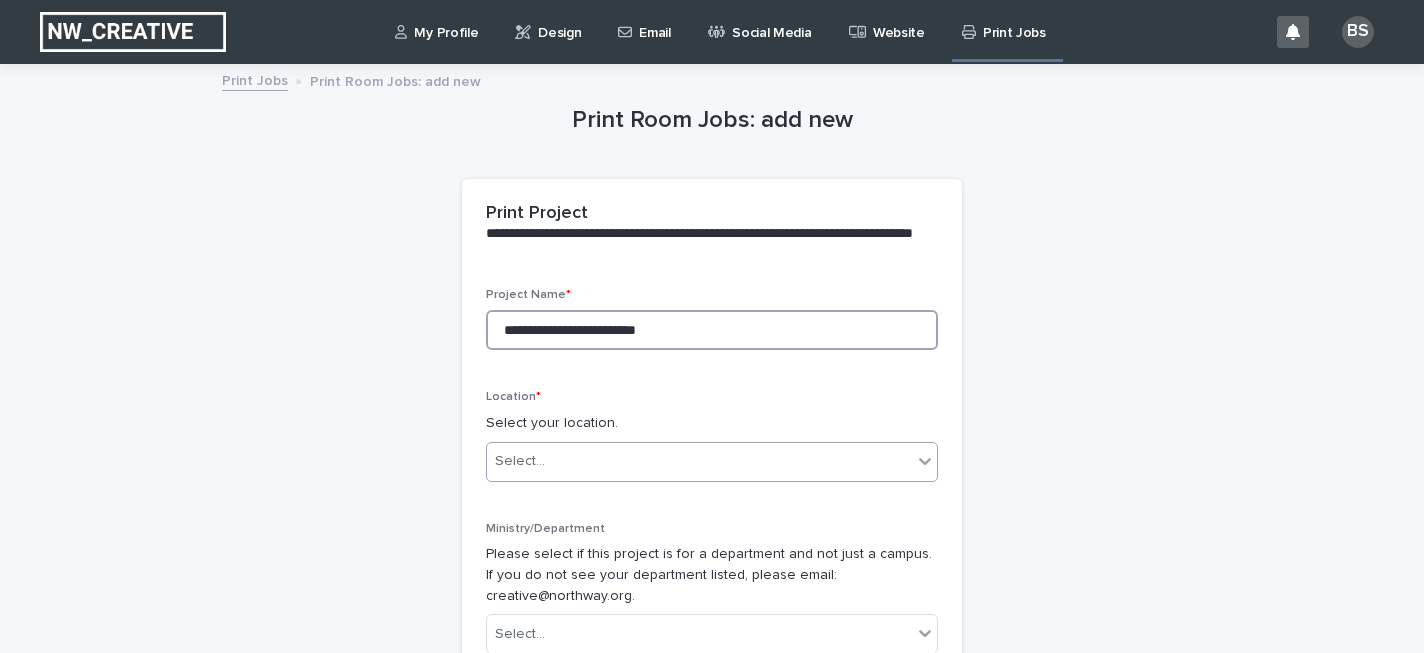 type on "**********" 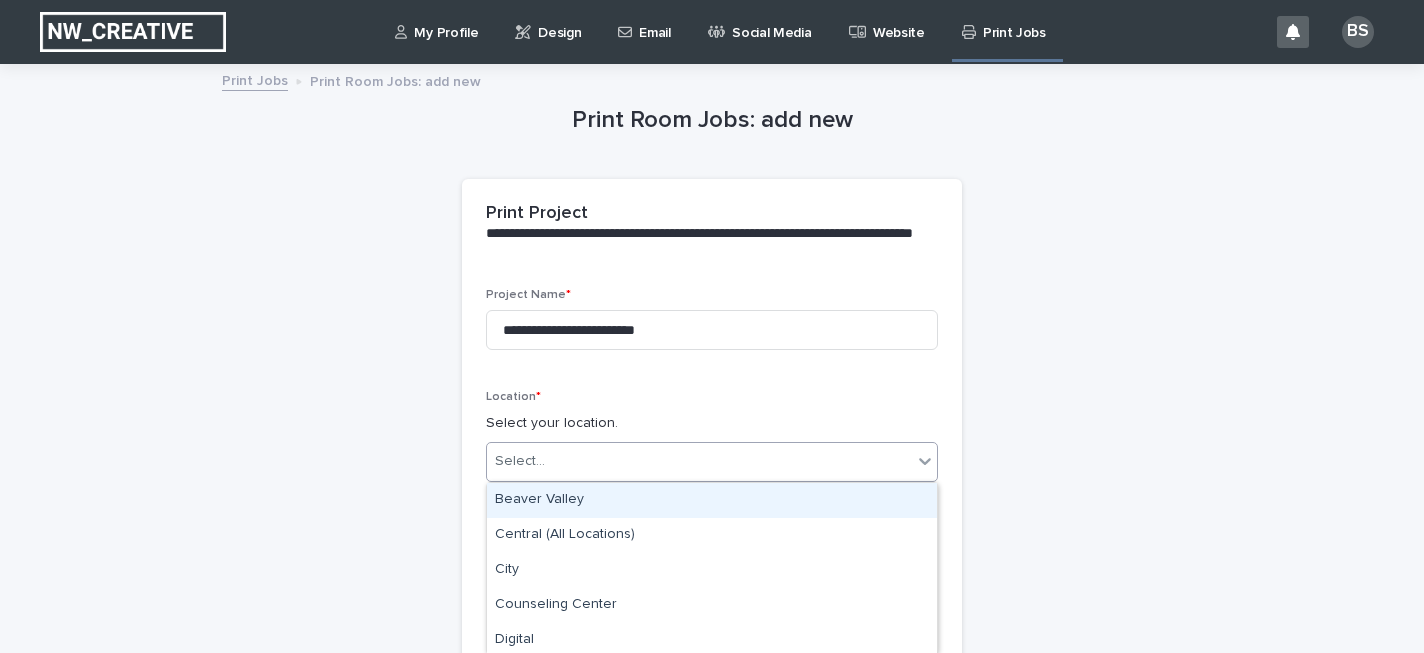 click on "Select..." at bounding box center [699, 461] 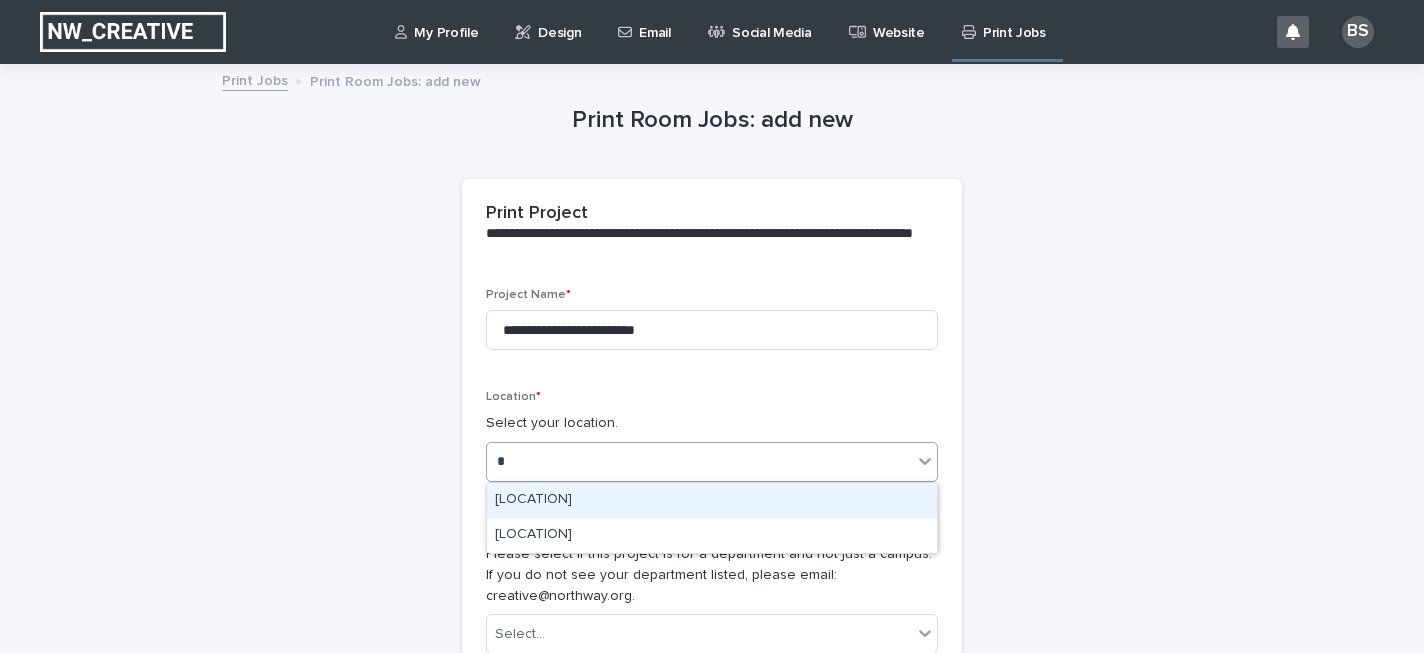 type on "**" 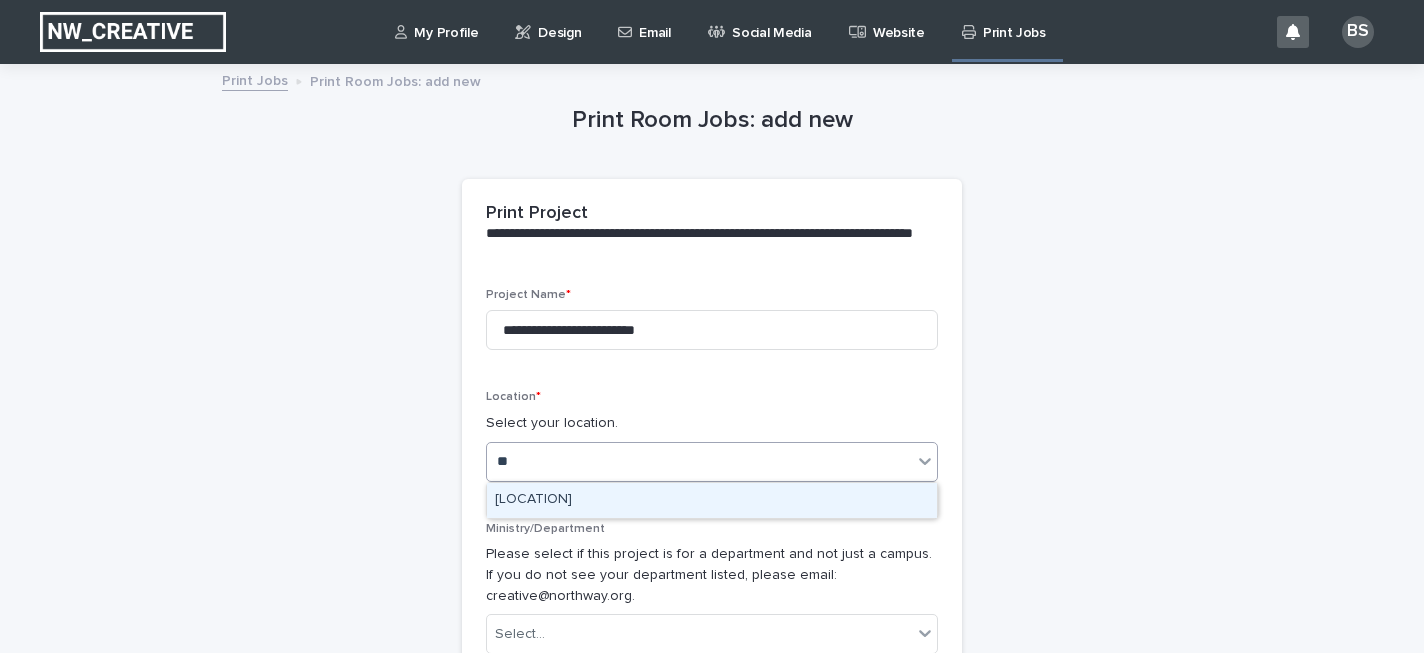 click on "[LOCATION]" at bounding box center [712, 500] 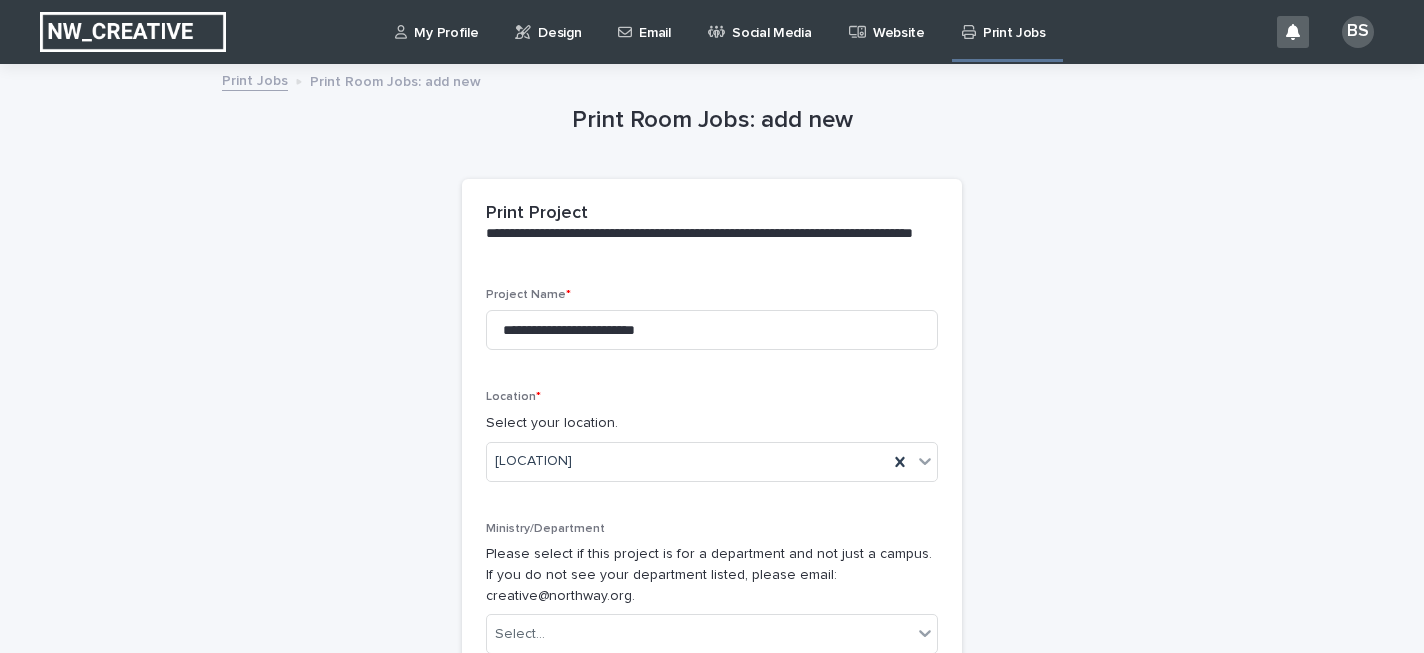 click on "**********" at bounding box center (712, 1430) 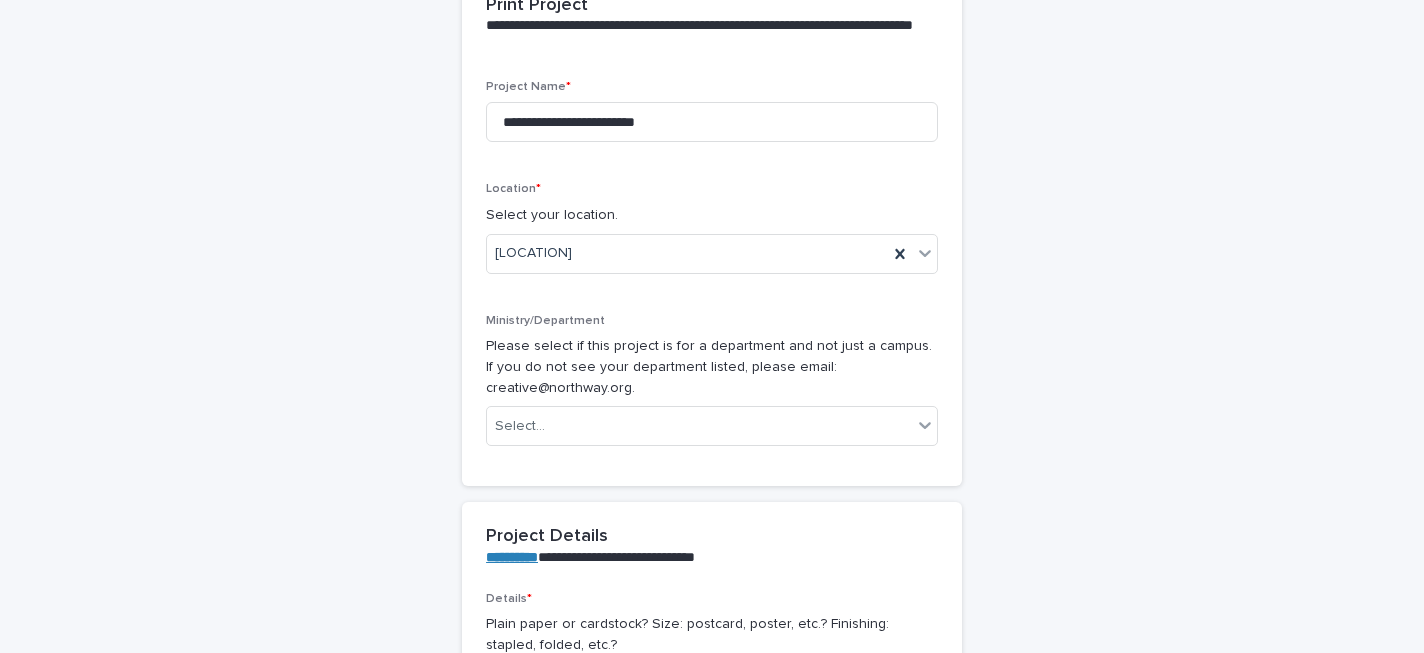 scroll, scrollTop: 210, scrollLeft: 0, axis: vertical 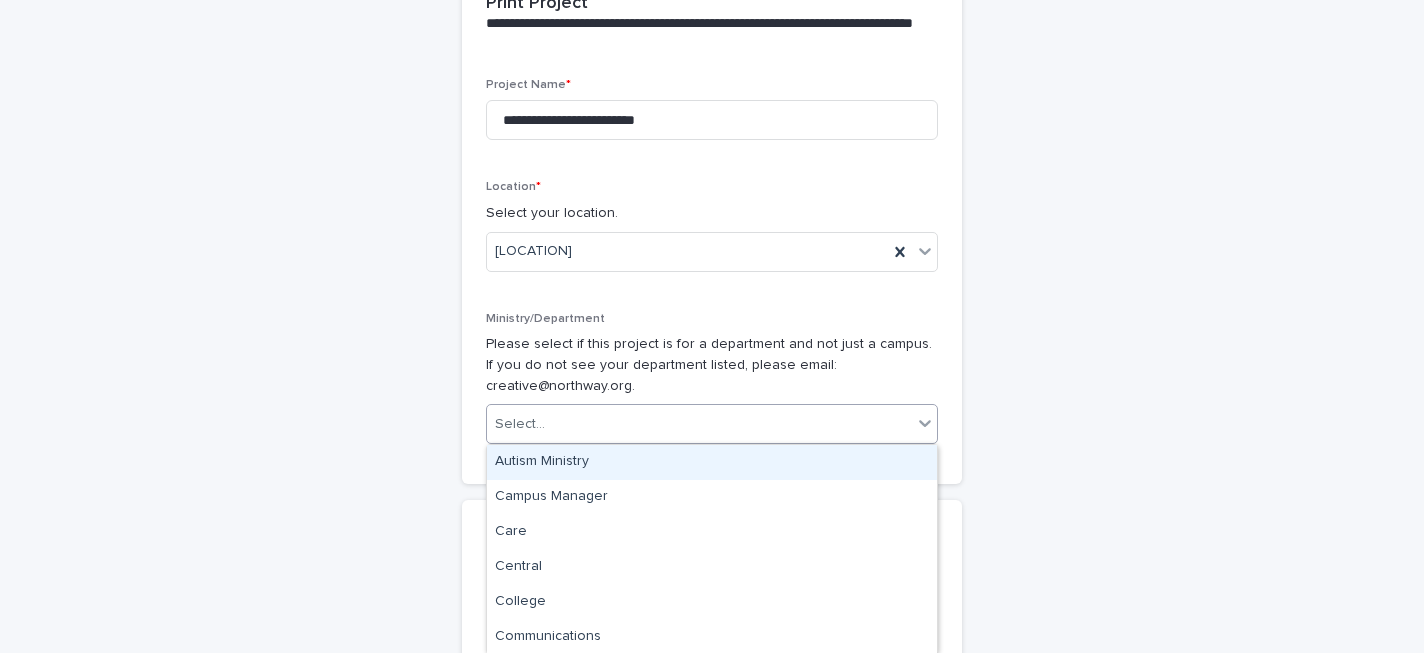 click on "Select..." at bounding box center [699, 424] 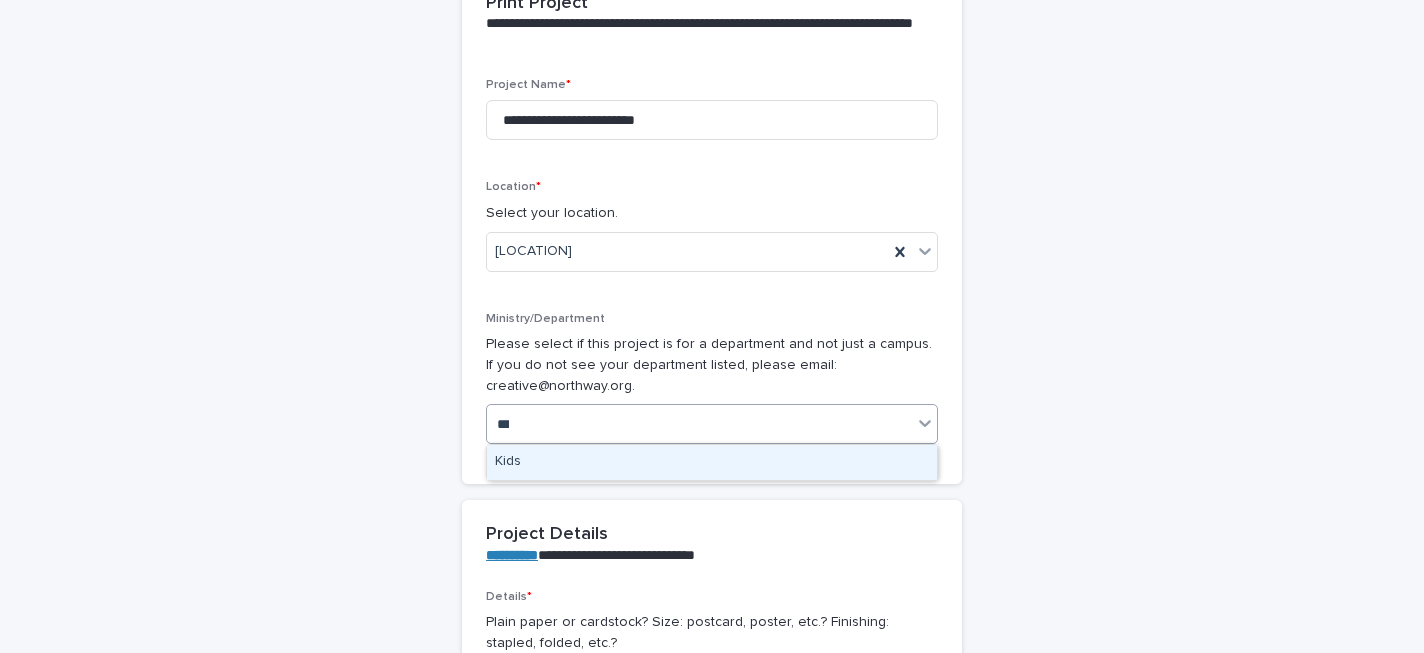 type on "****" 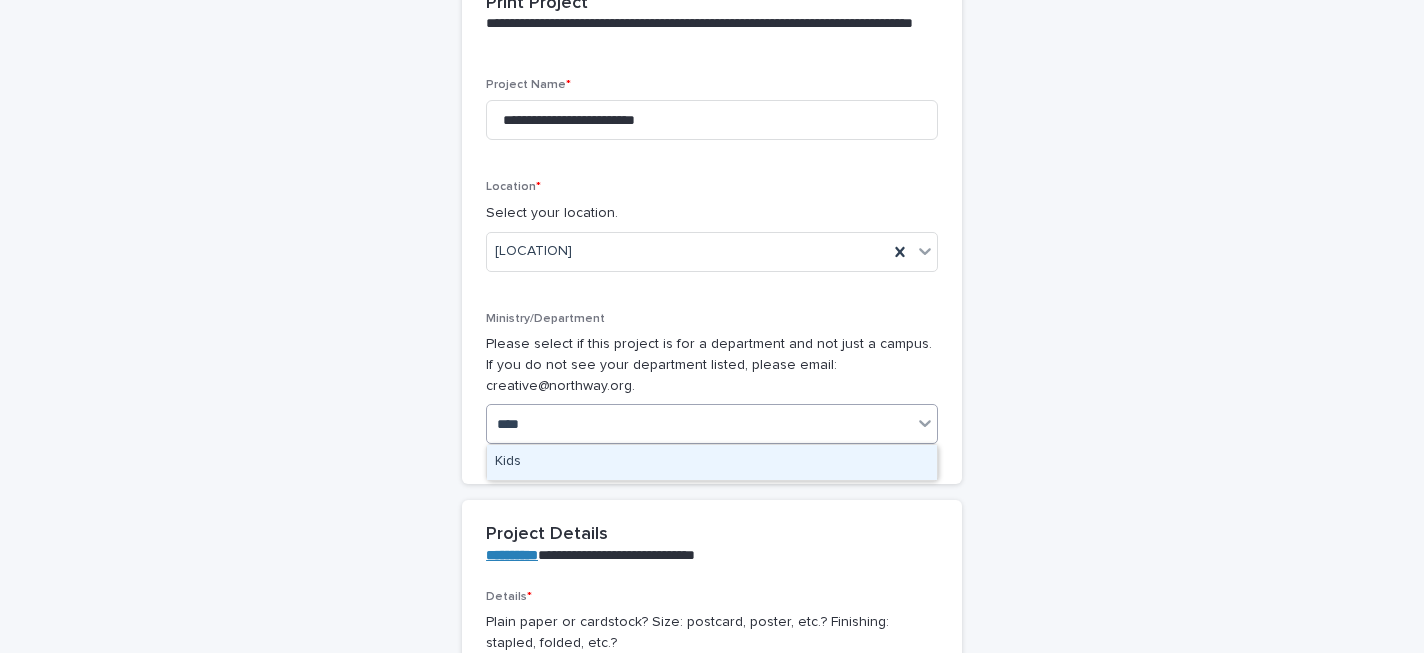 click on "Kids" at bounding box center (712, 462) 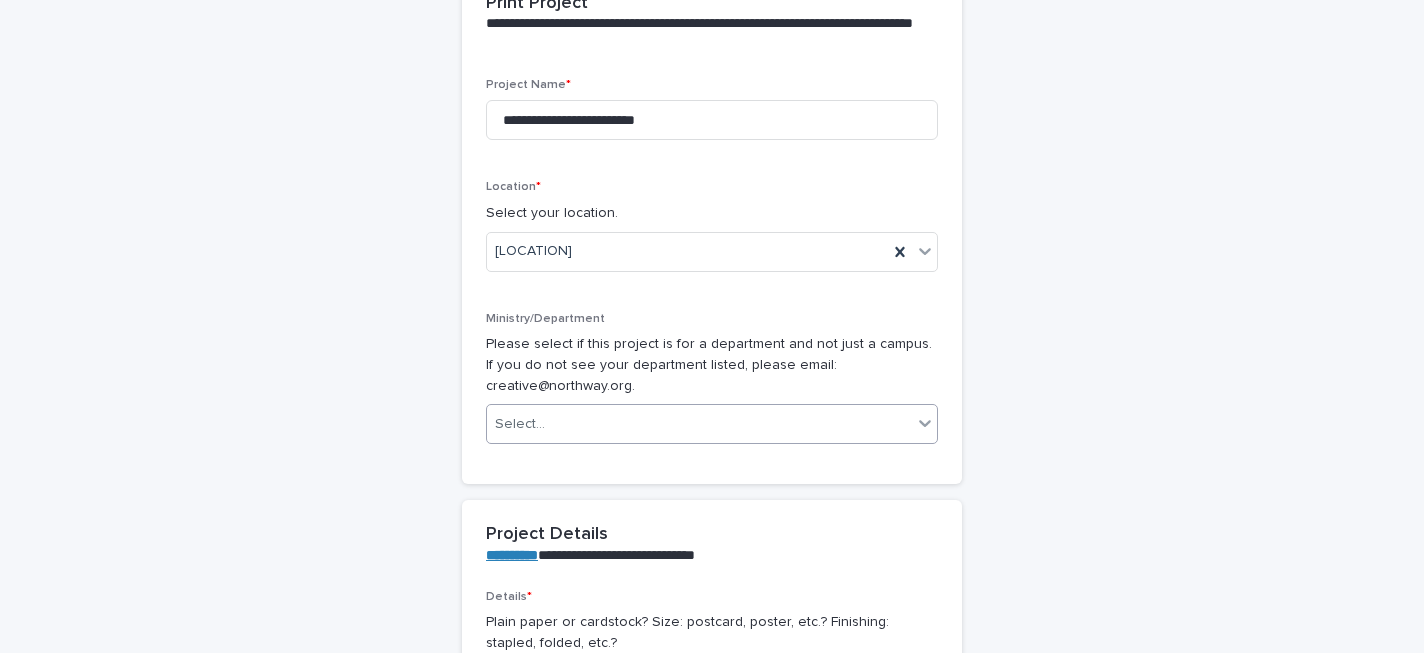 type 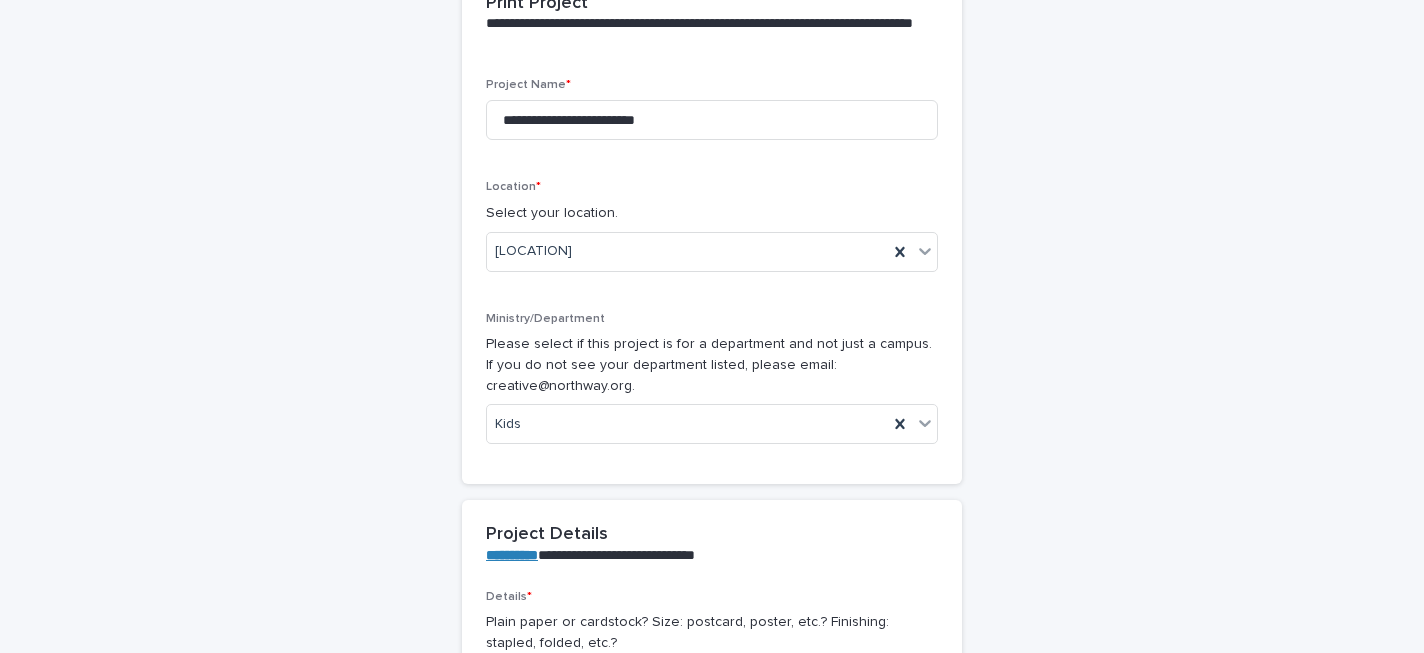 click on "**********" at bounding box center [712, 1220] 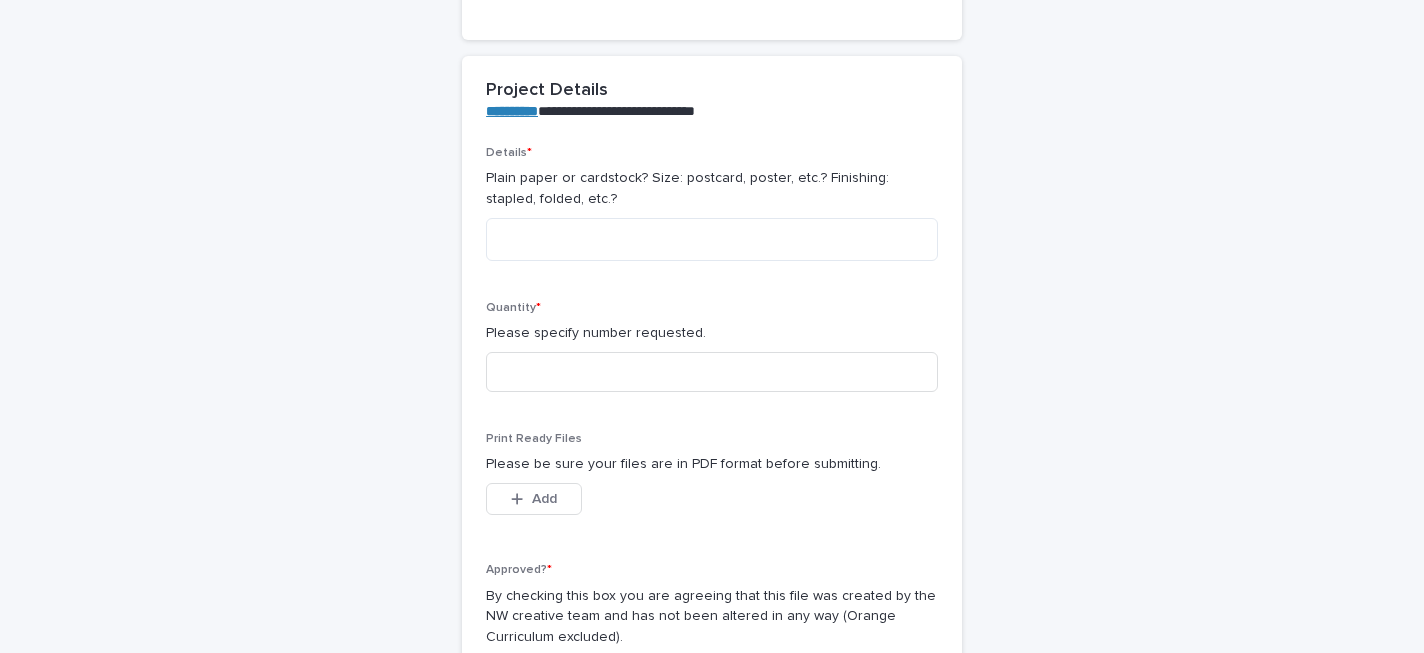 scroll, scrollTop: 697, scrollLeft: 0, axis: vertical 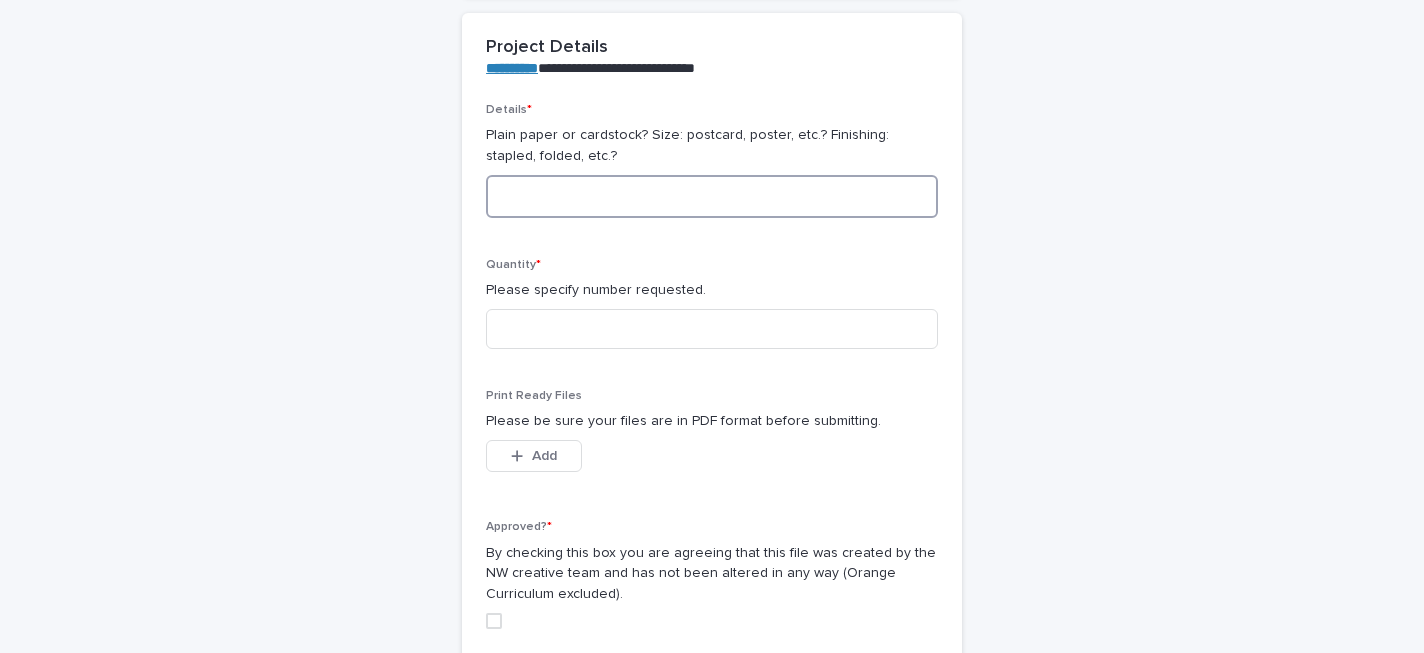 click at bounding box center [712, 196] 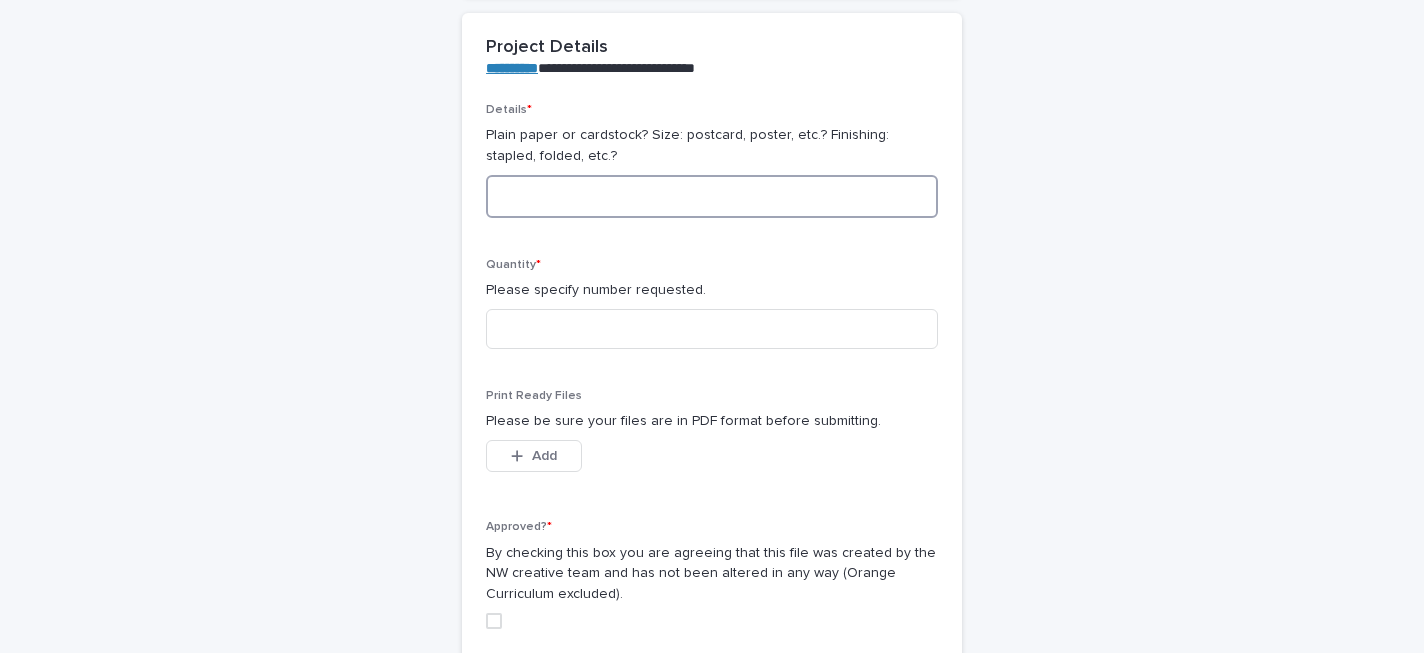 type on "*" 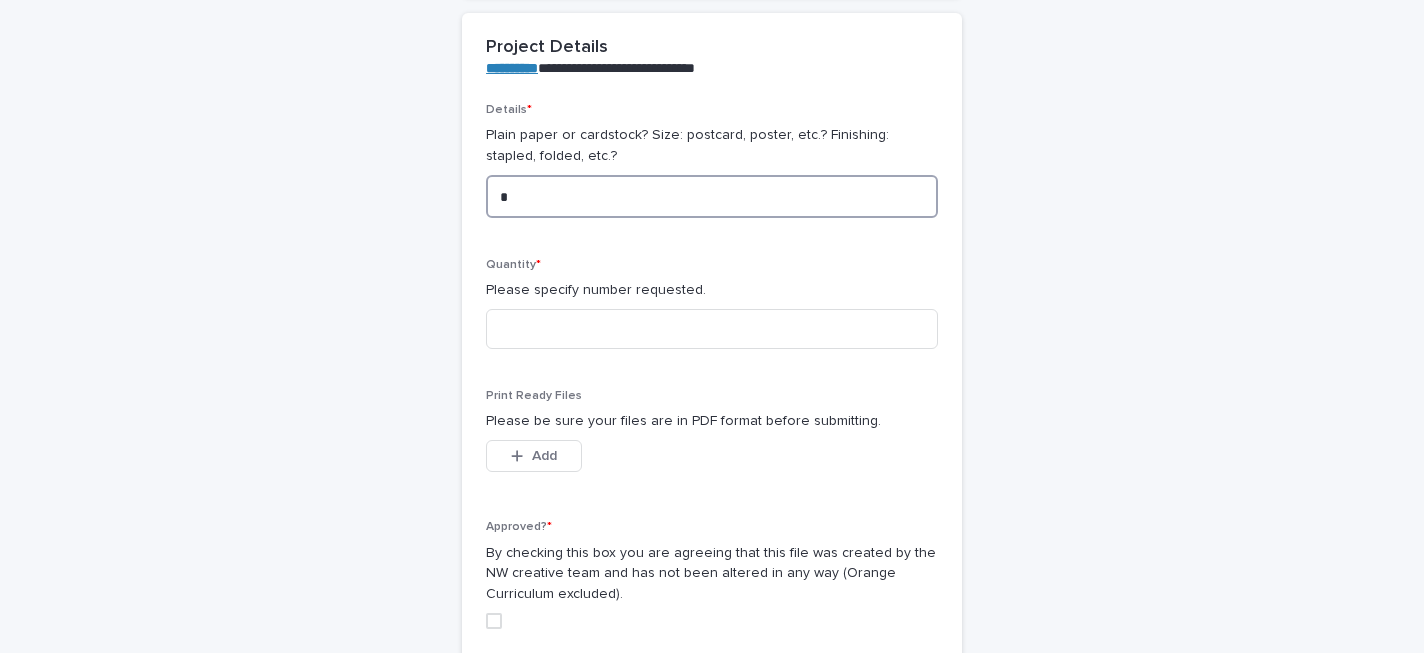 type on "*" 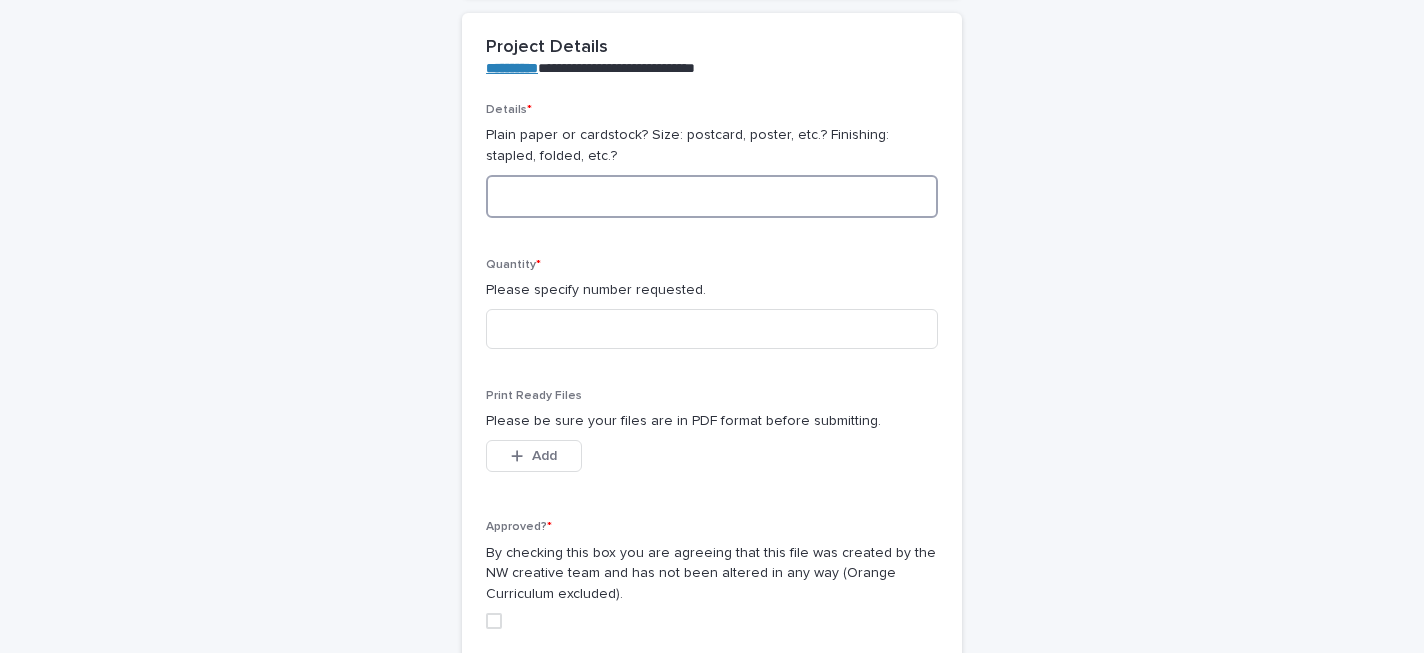 type 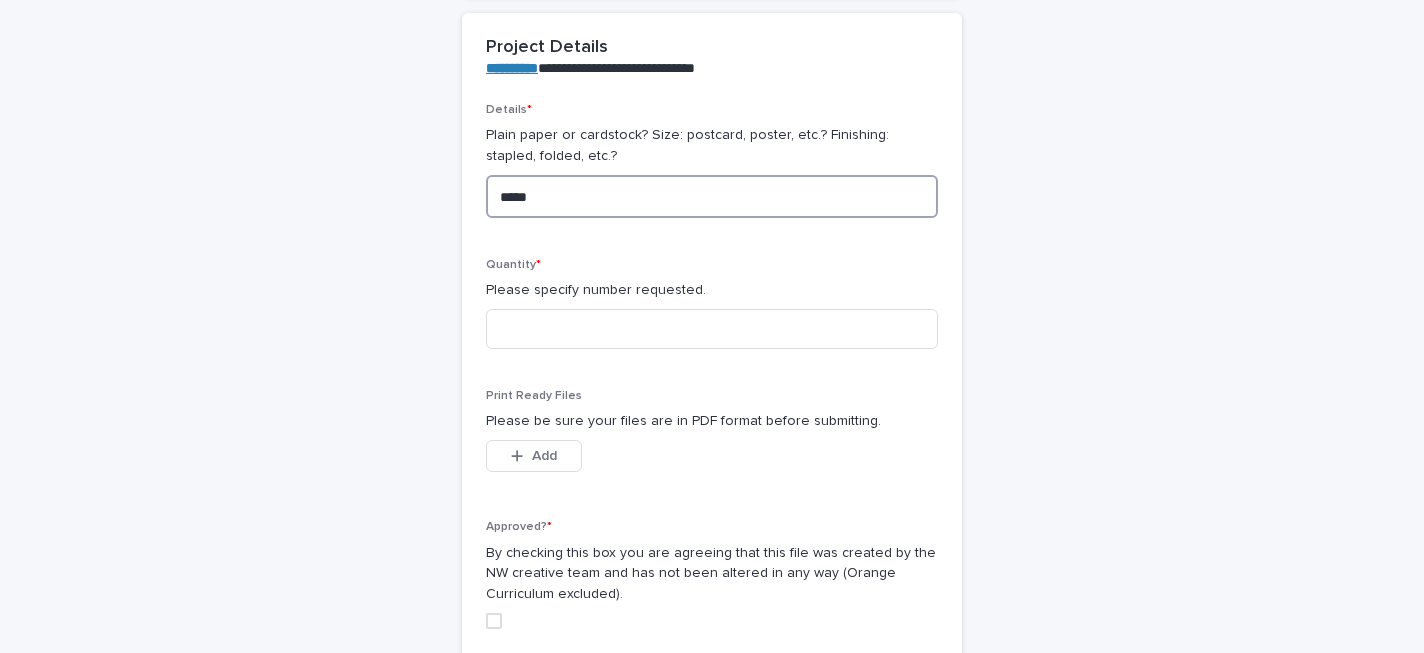 type on "******" 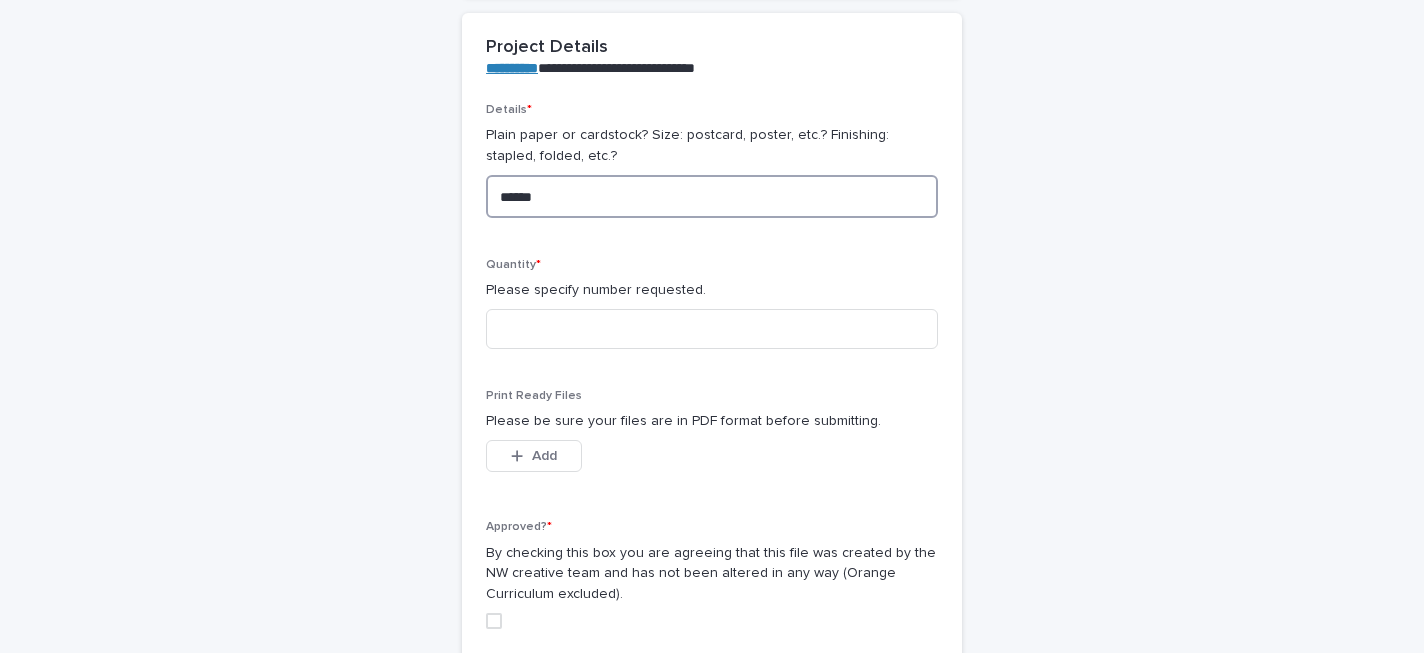 type on "******" 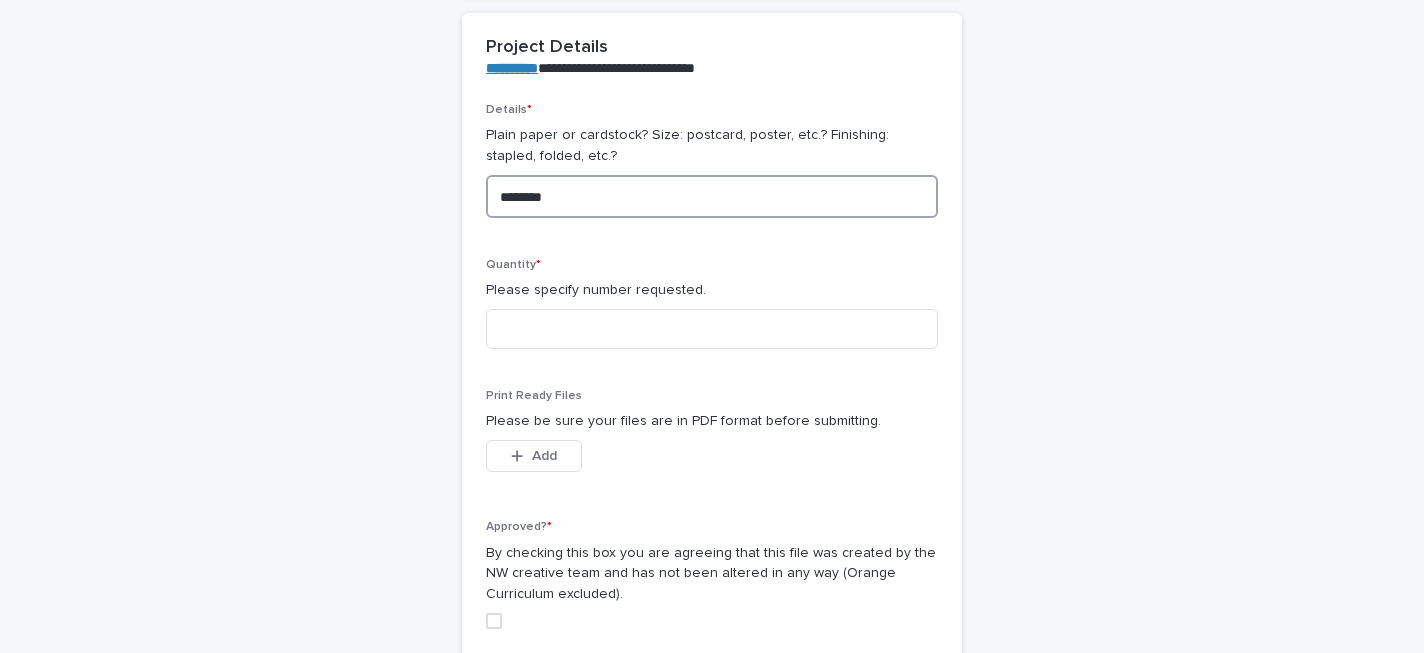 type on "*********" 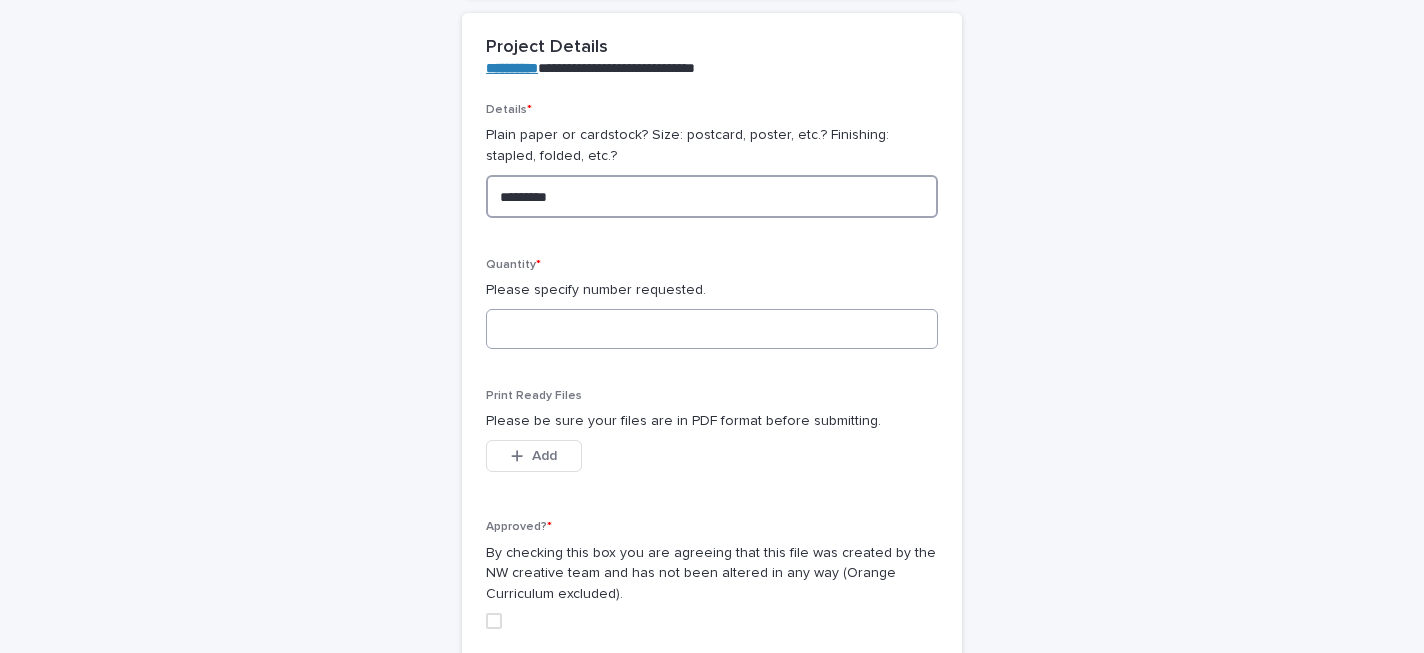 type on "*********" 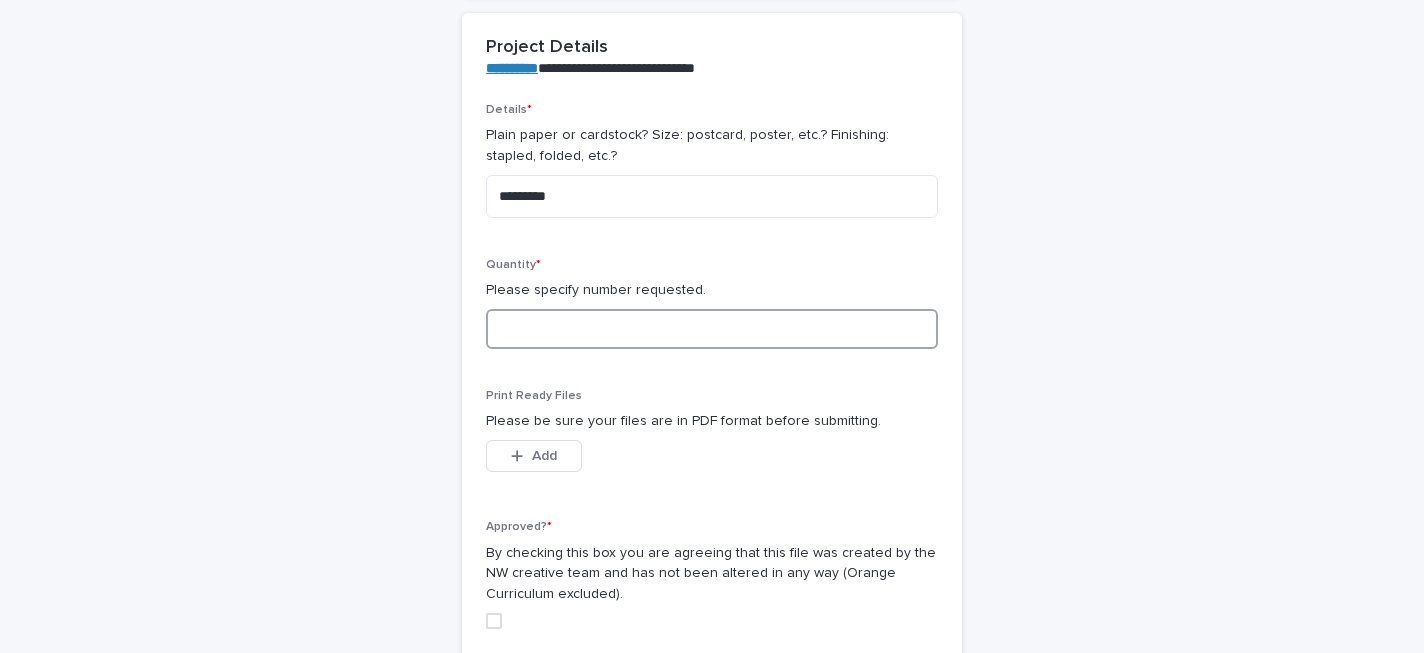 click at bounding box center (712, 329) 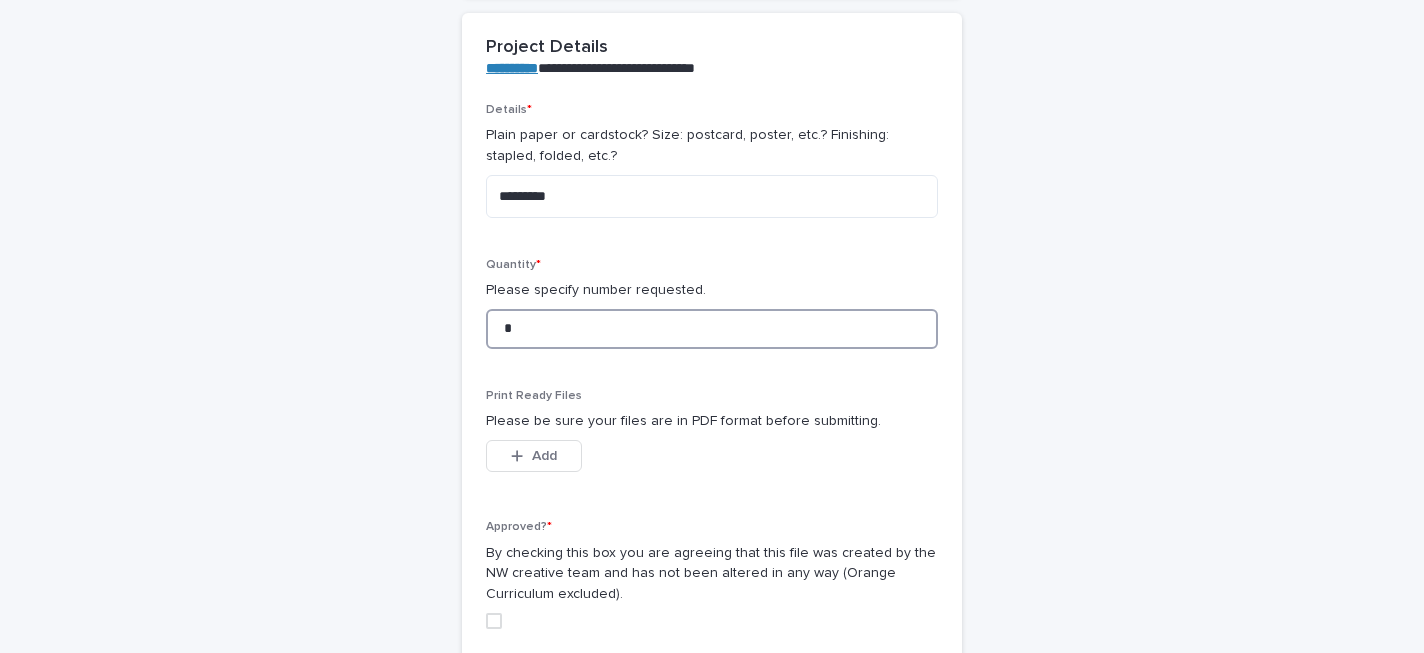 type on "**" 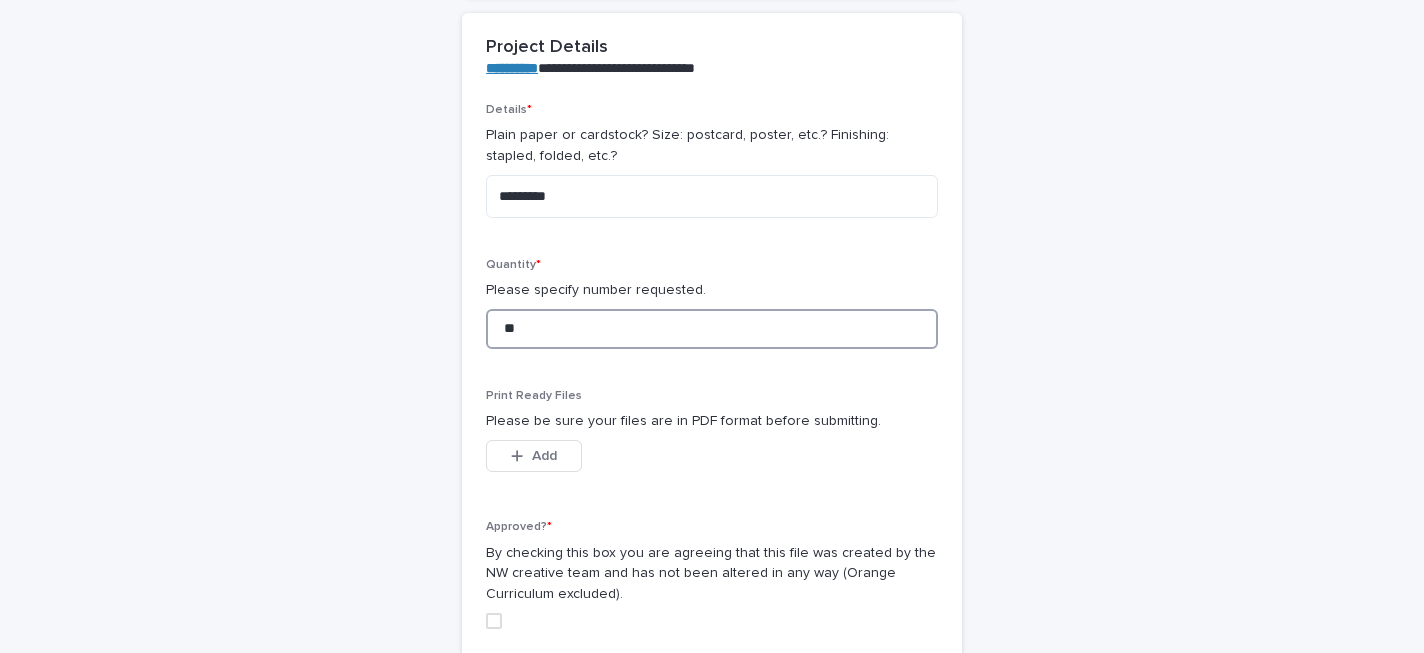 type on "***" 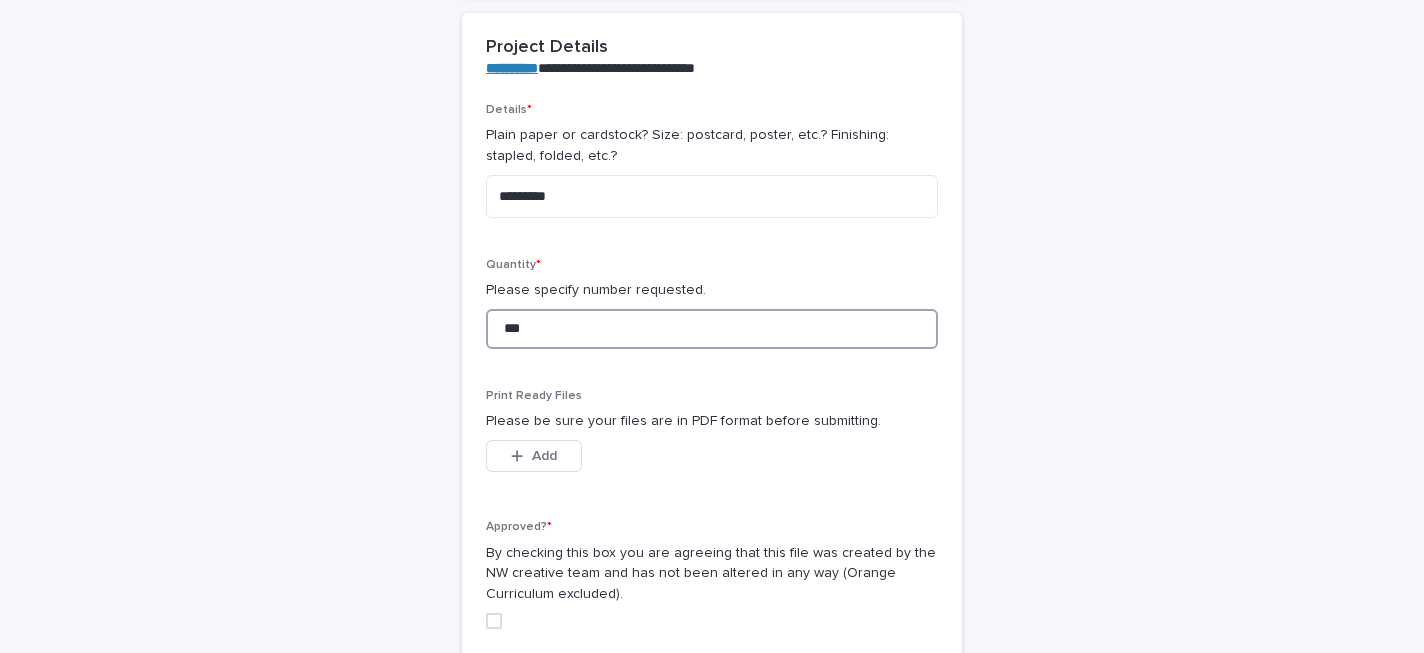 type on "***" 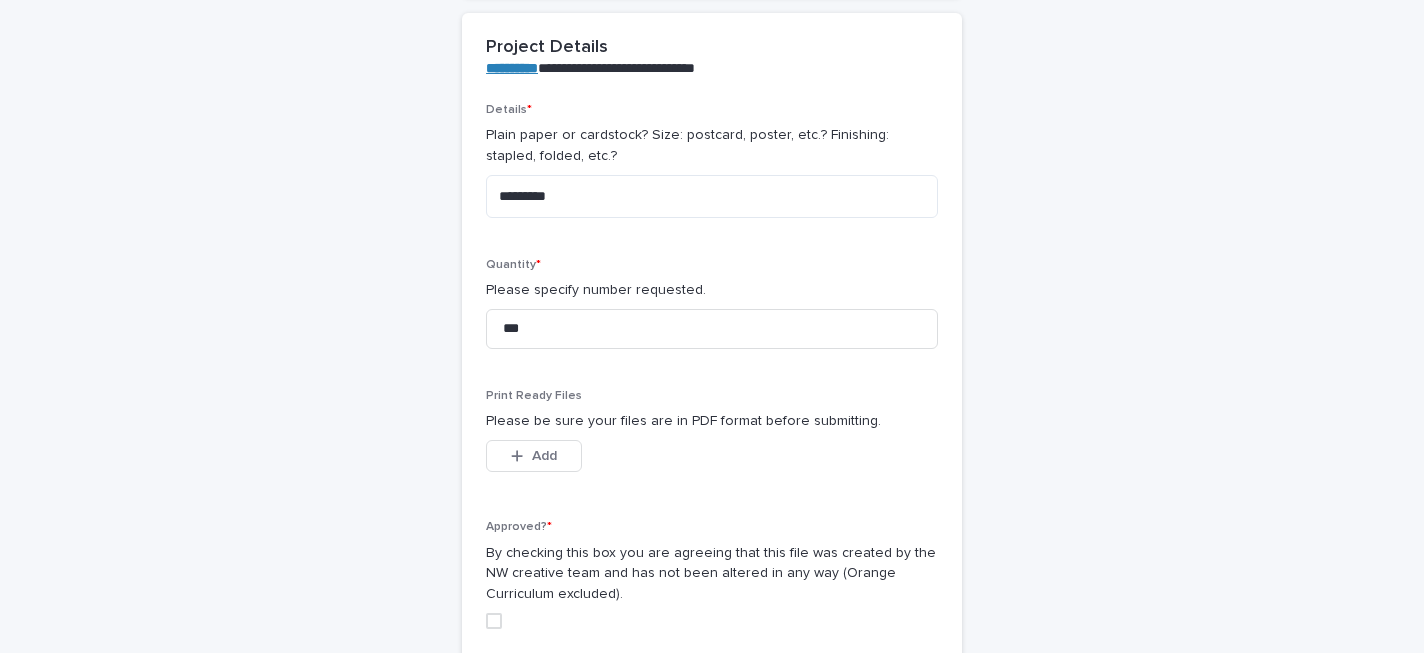 click on "**********" at bounding box center (712, 733) 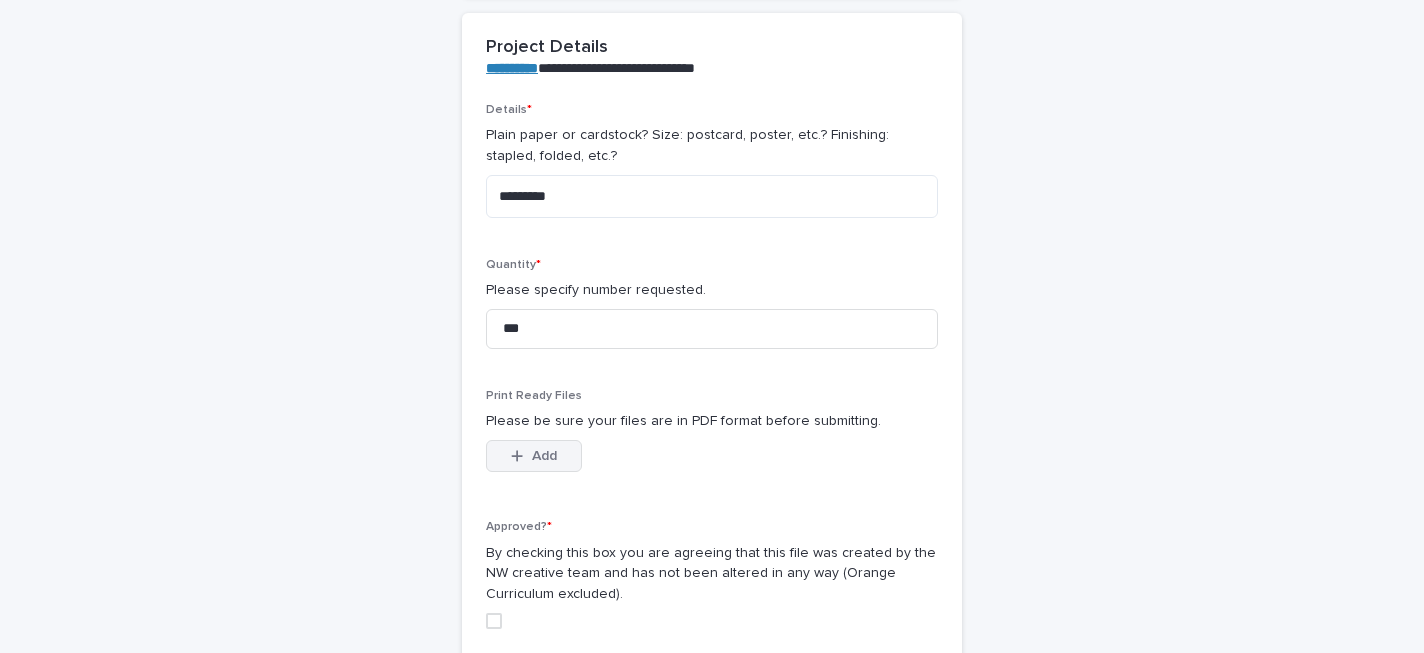 click on "Add" at bounding box center (534, 456) 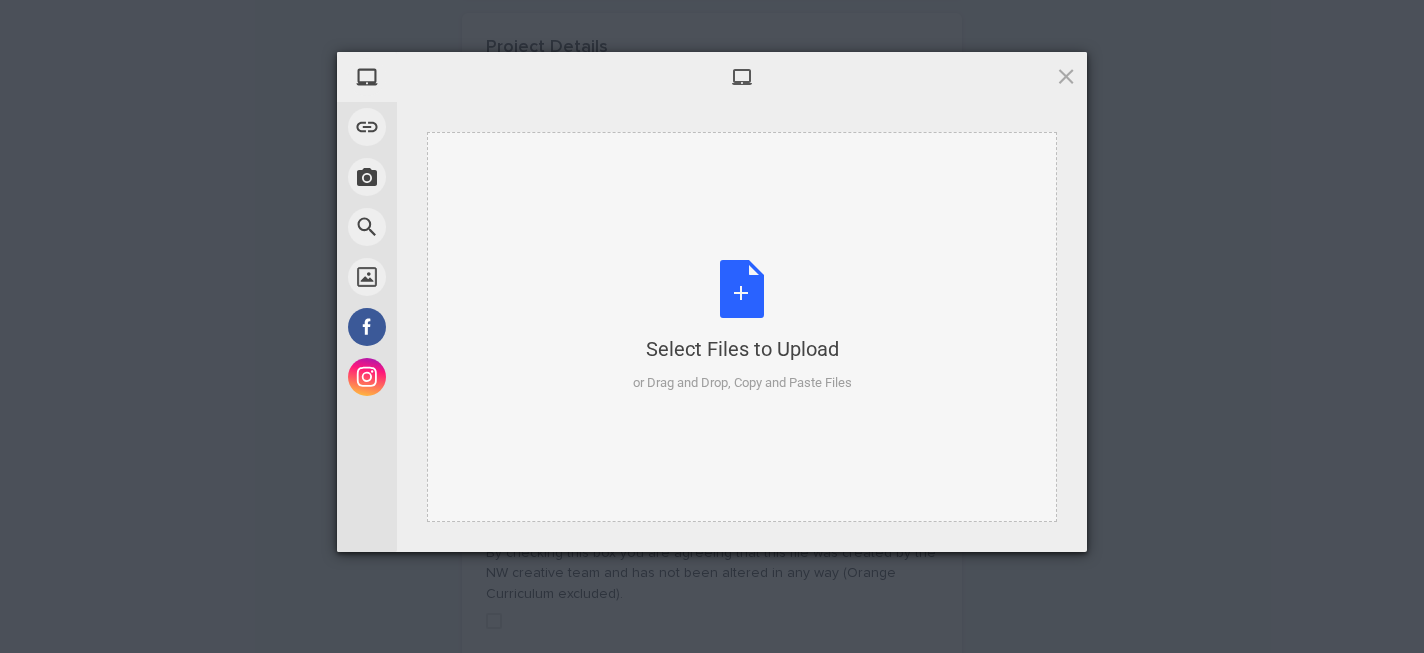 click on "Select Files to Upload
or Drag and Drop, Copy and Paste Files" at bounding box center (742, 327) 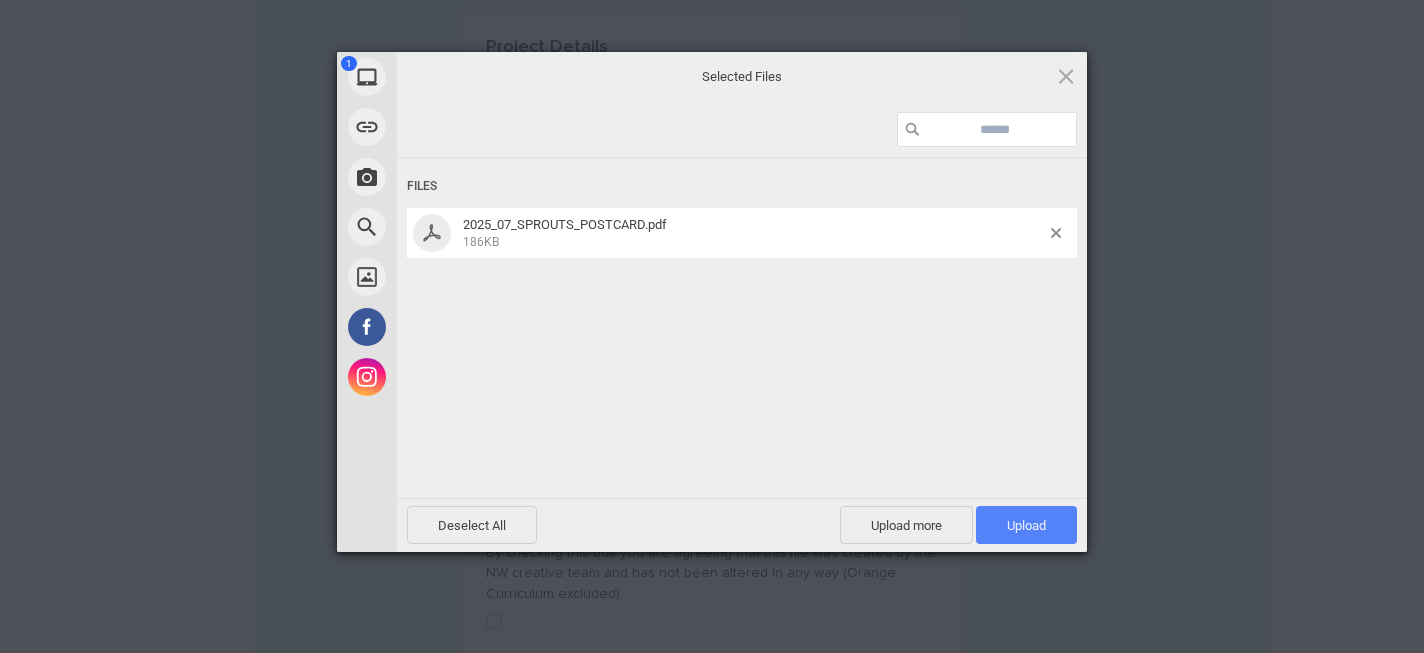 click on "Upload
1" at bounding box center [1026, 525] 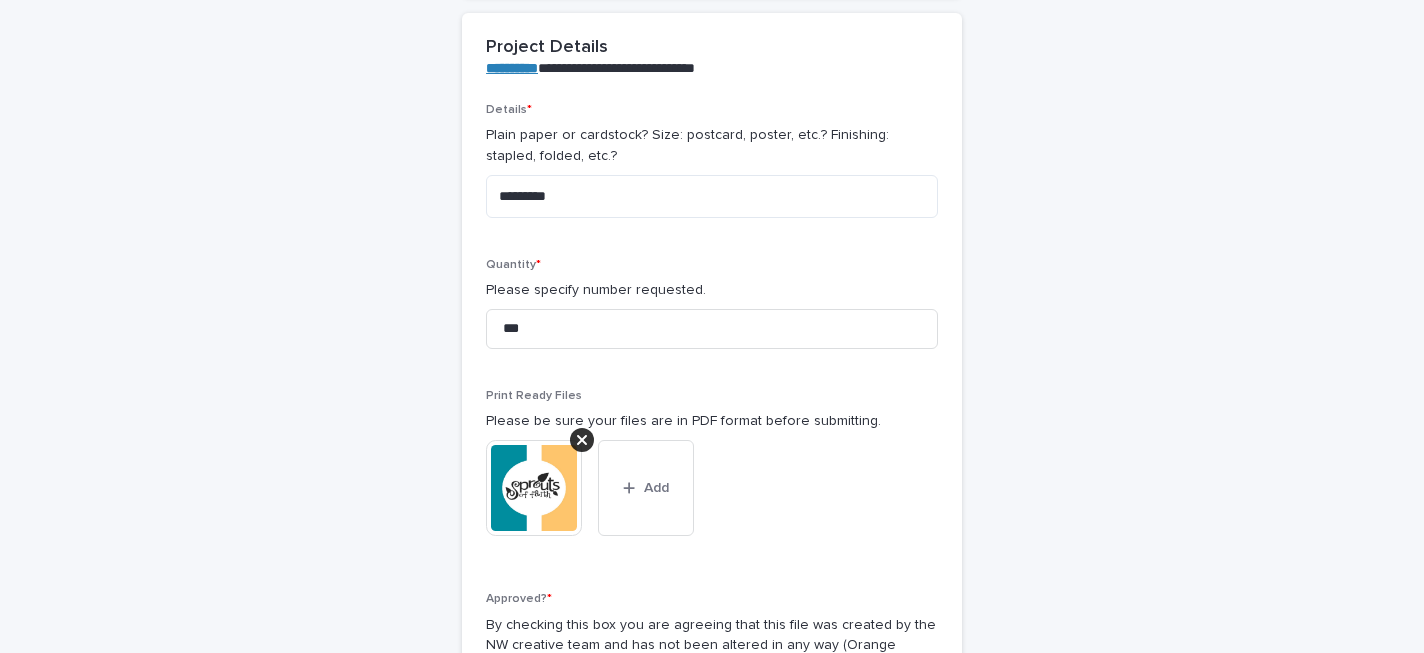 click at bounding box center (534, 488) 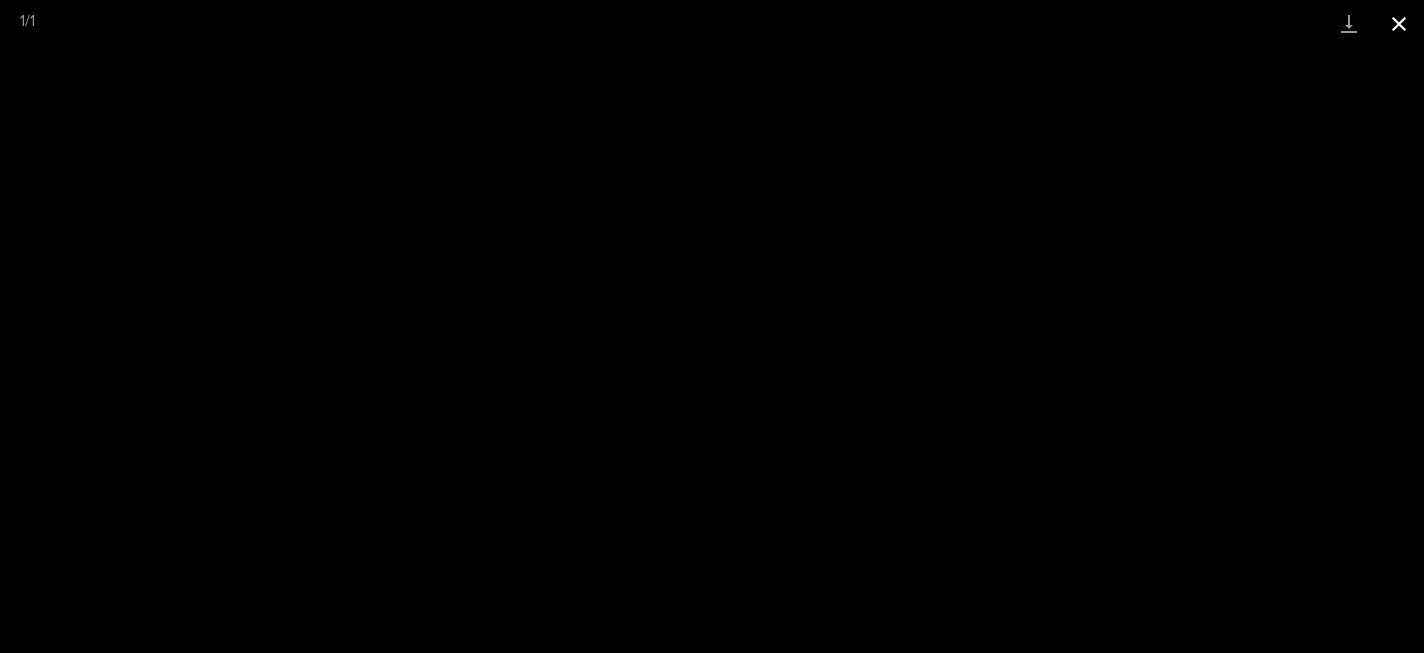 click at bounding box center [1399, 23] 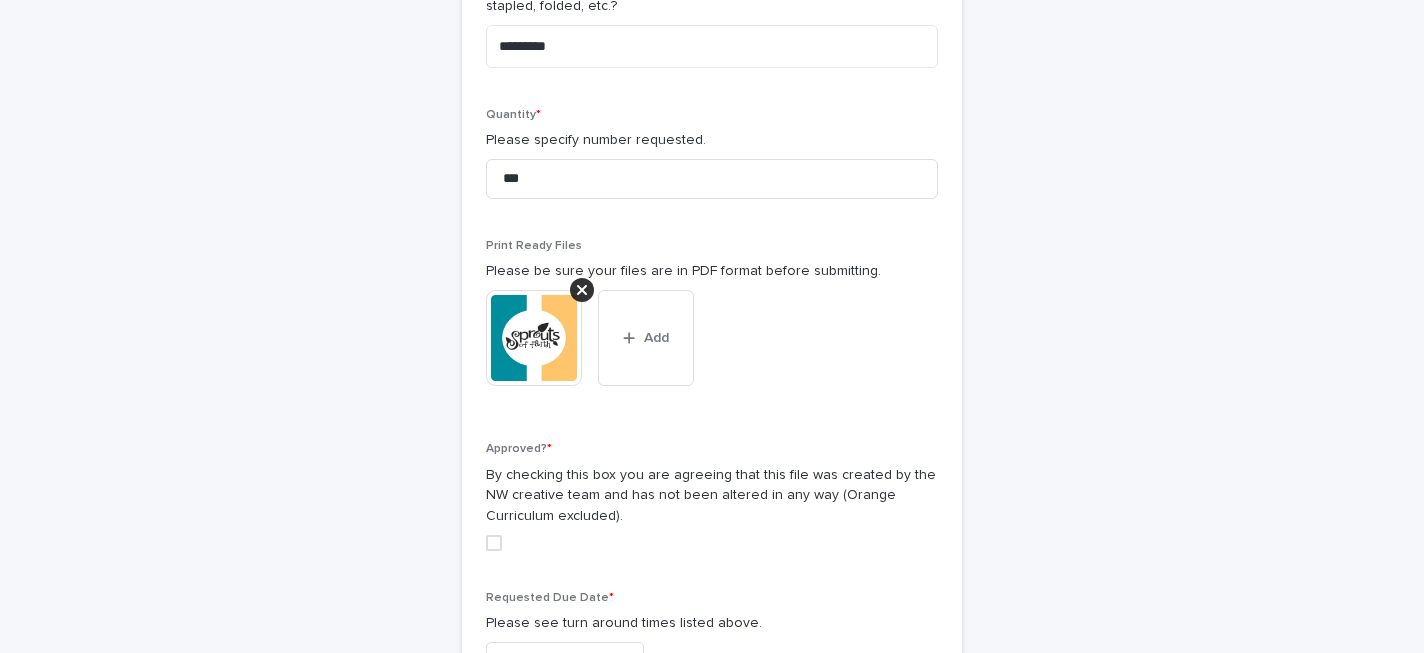 scroll, scrollTop: 923, scrollLeft: 0, axis: vertical 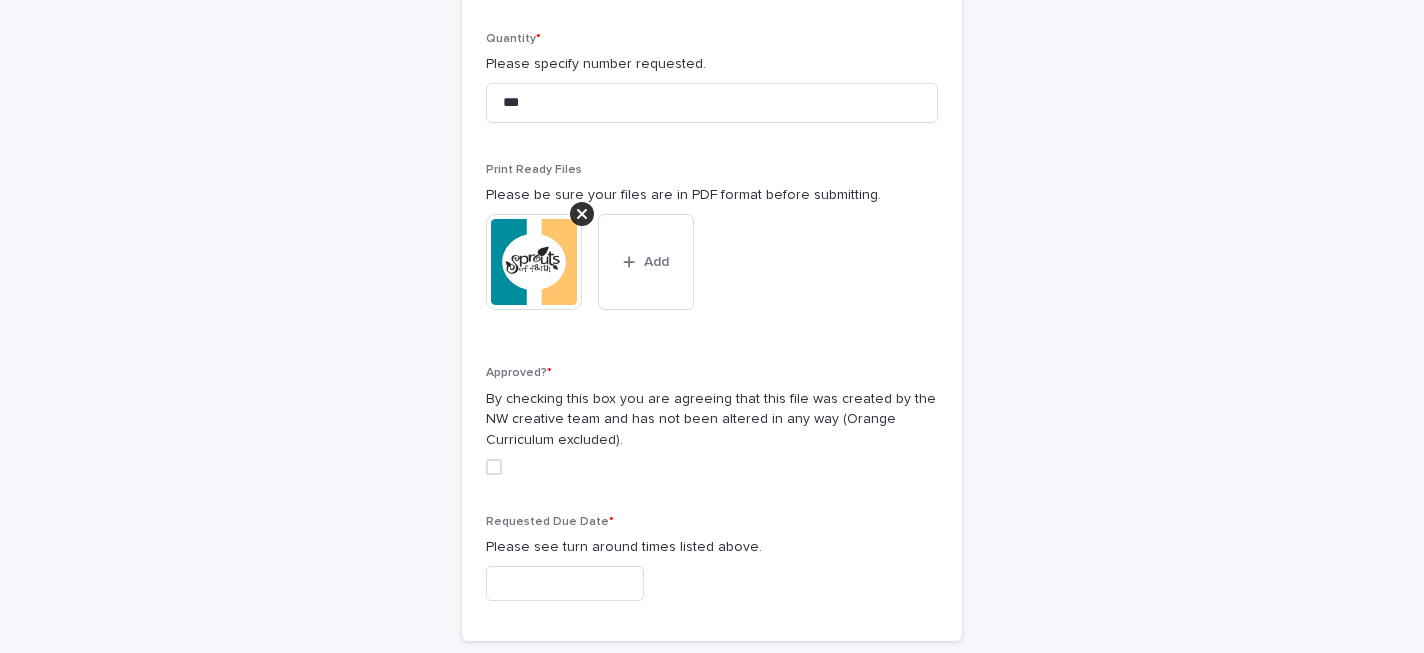 click at bounding box center (494, 467) 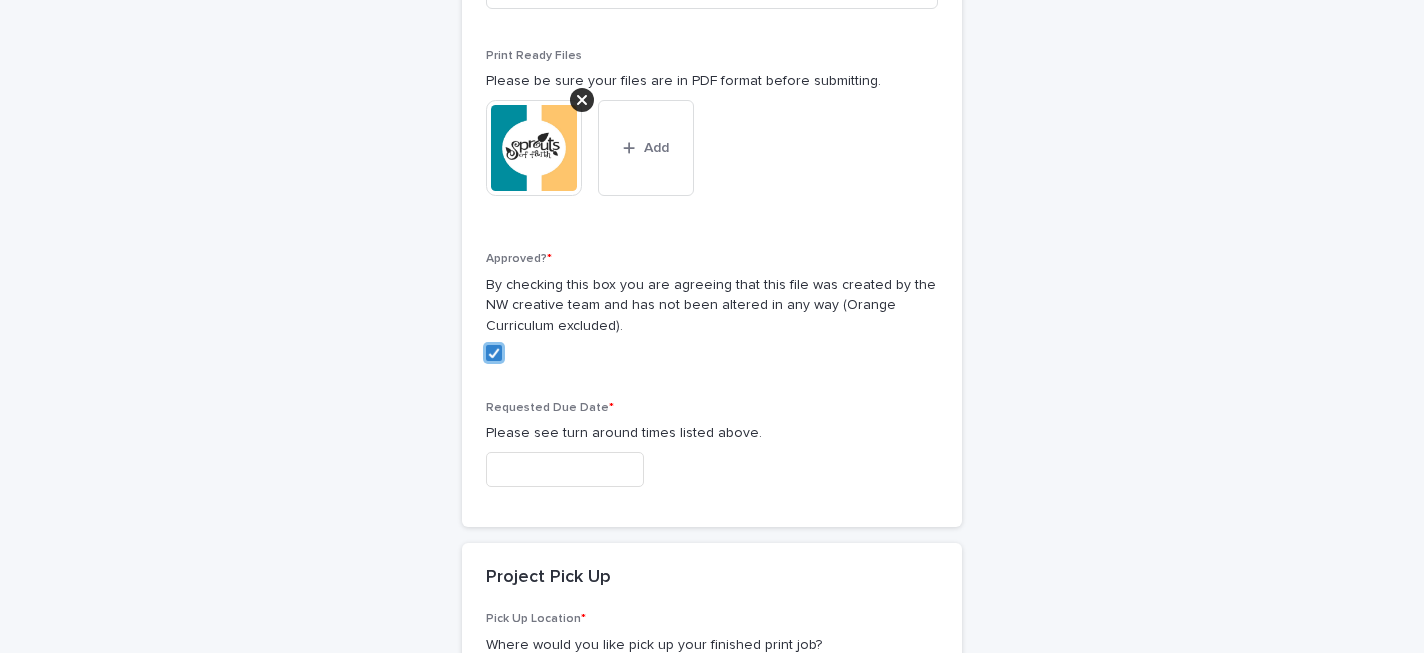 scroll, scrollTop: 1047, scrollLeft: 0, axis: vertical 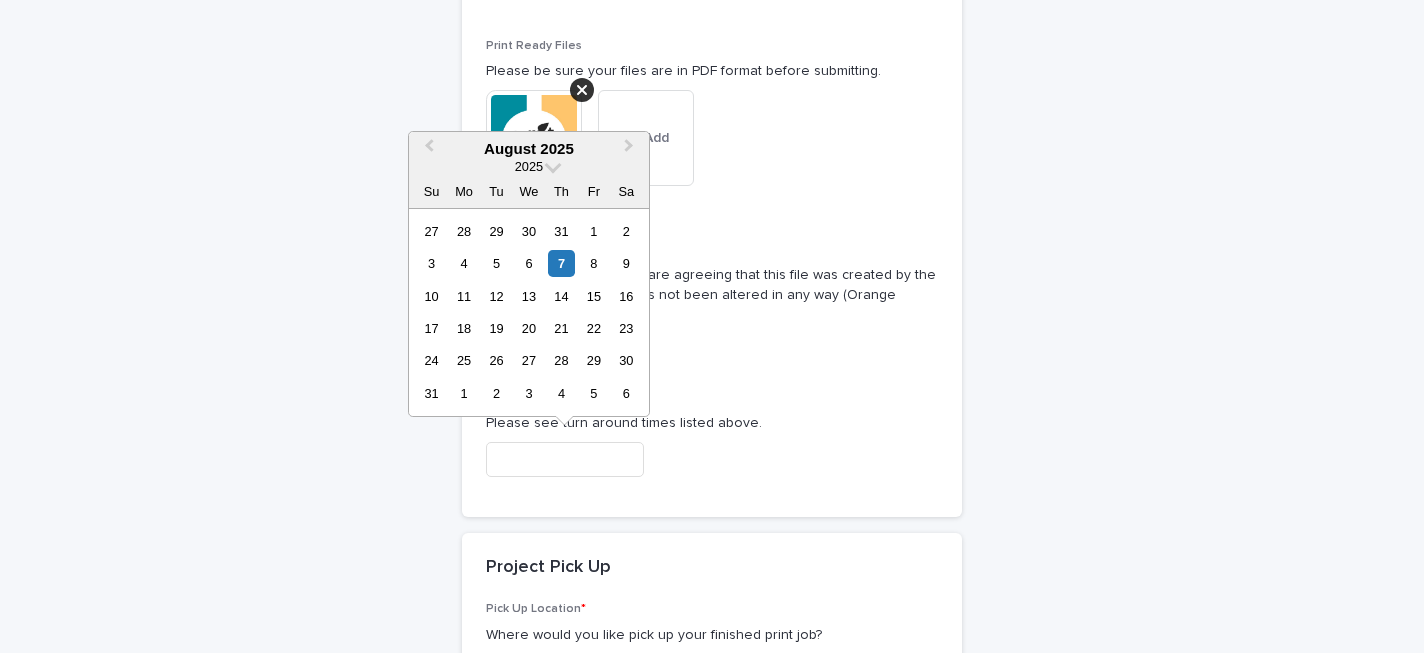 click at bounding box center (565, 459) 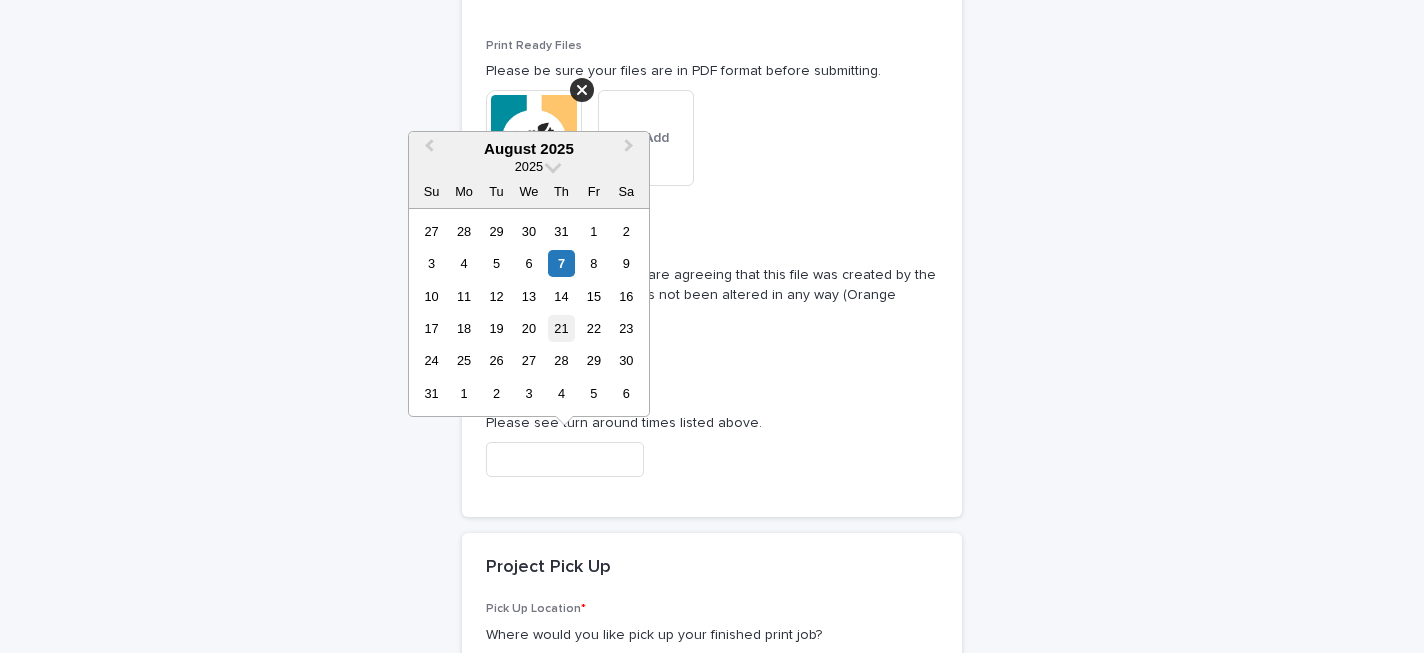 click on "21" at bounding box center (561, 328) 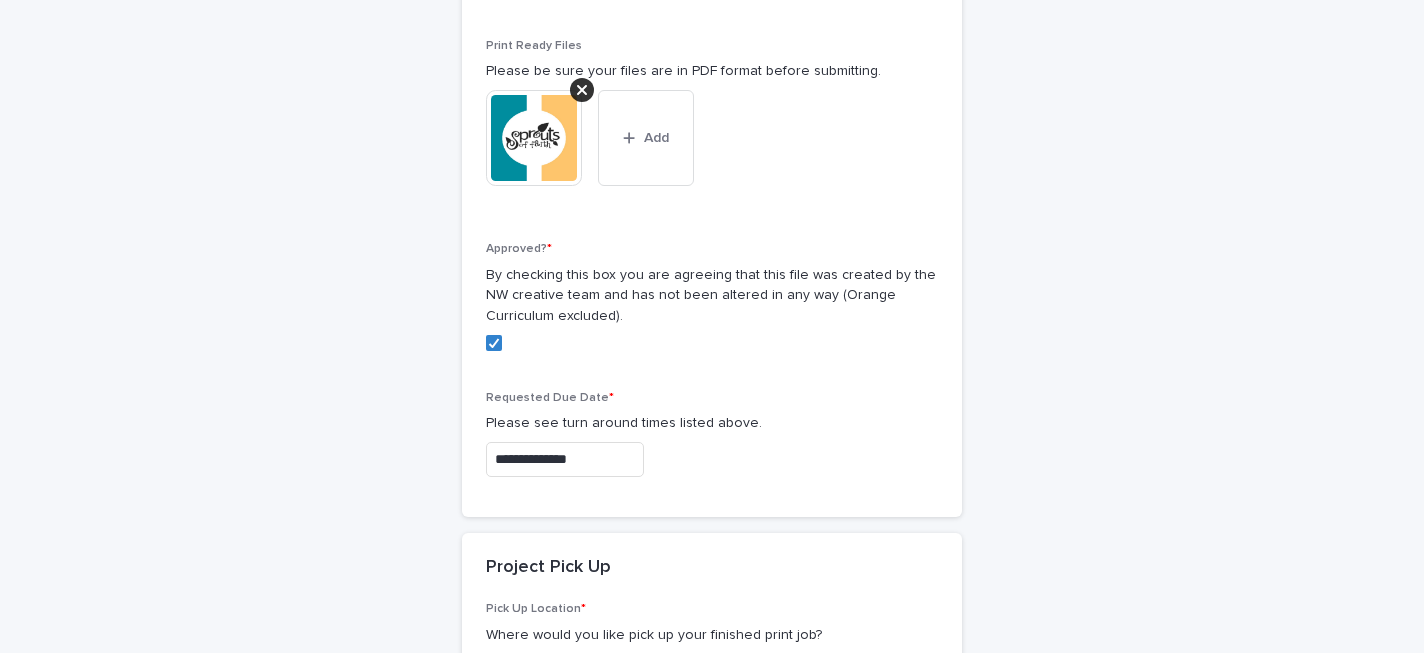 type on "**********" 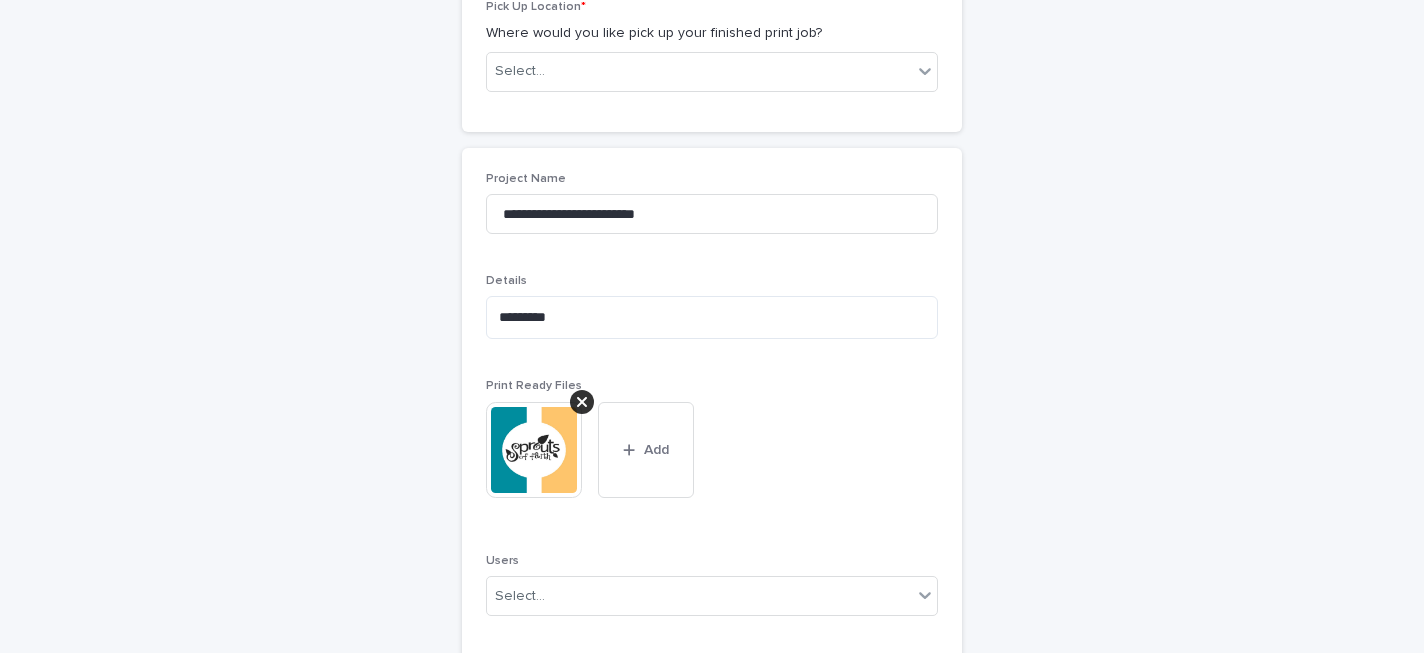 scroll, scrollTop: 1665, scrollLeft: 0, axis: vertical 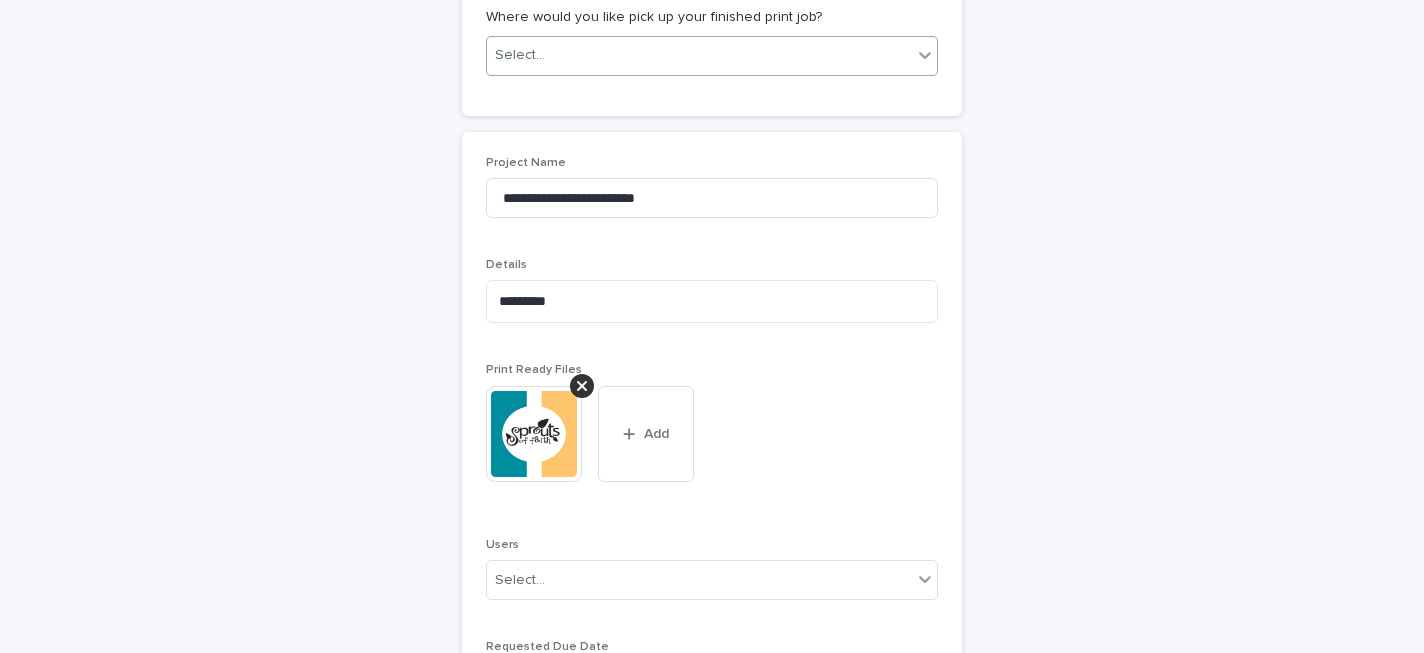 click on "Select..." at bounding box center (699, 55) 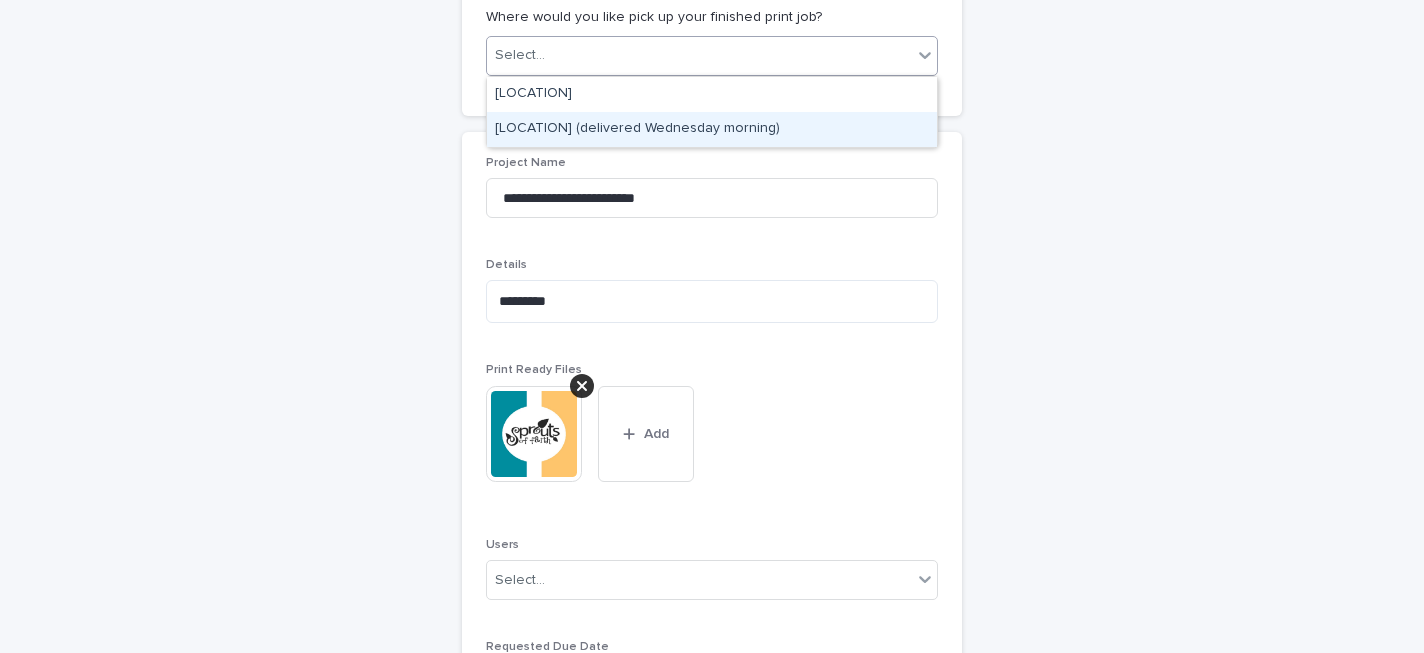 click on "[LOCATION] (delivered Wednesday morning)" at bounding box center [712, 129] 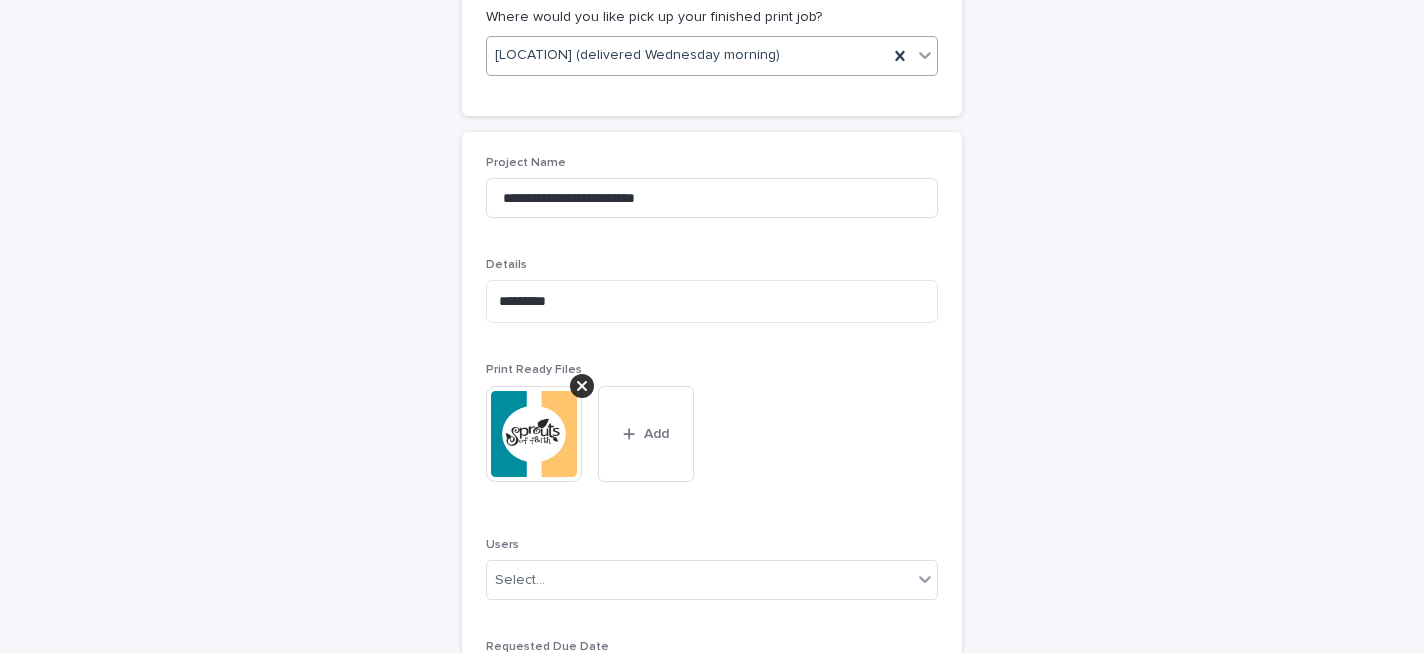click on "**********" at bounding box center (712, -163) 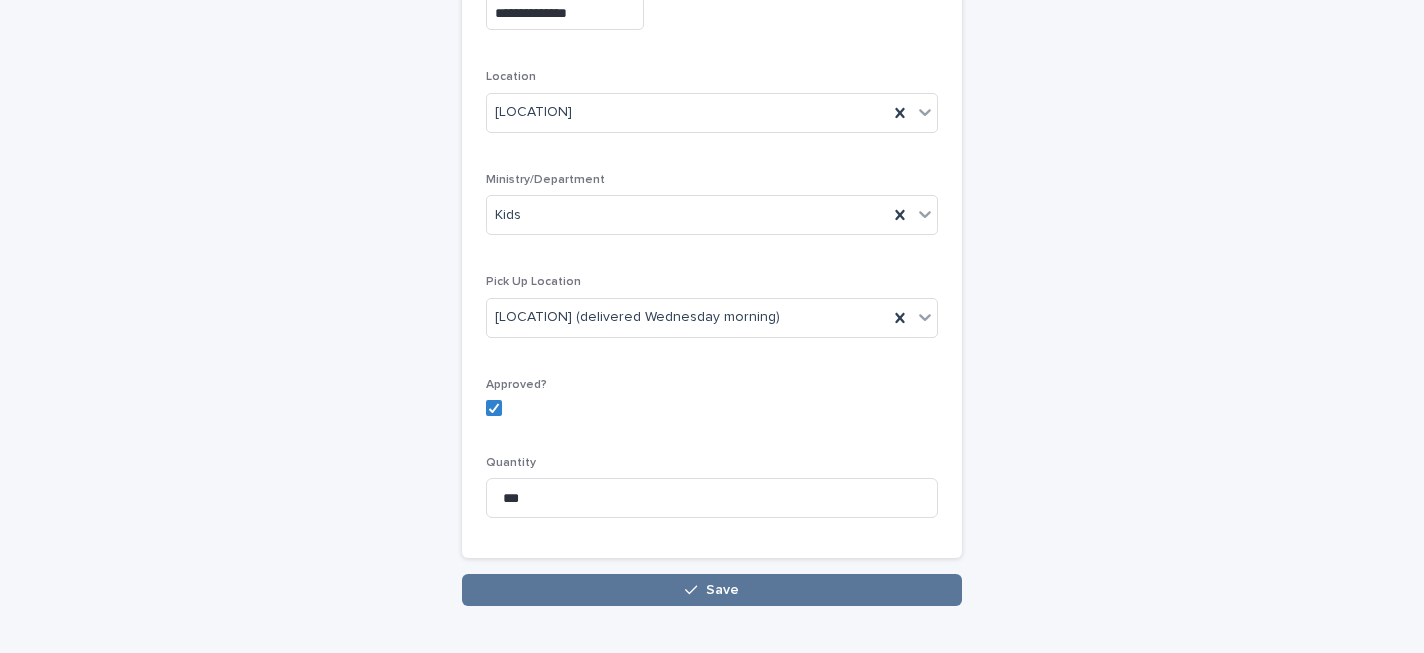scroll, scrollTop: 2442, scrollLeft: 0, axis: vertical 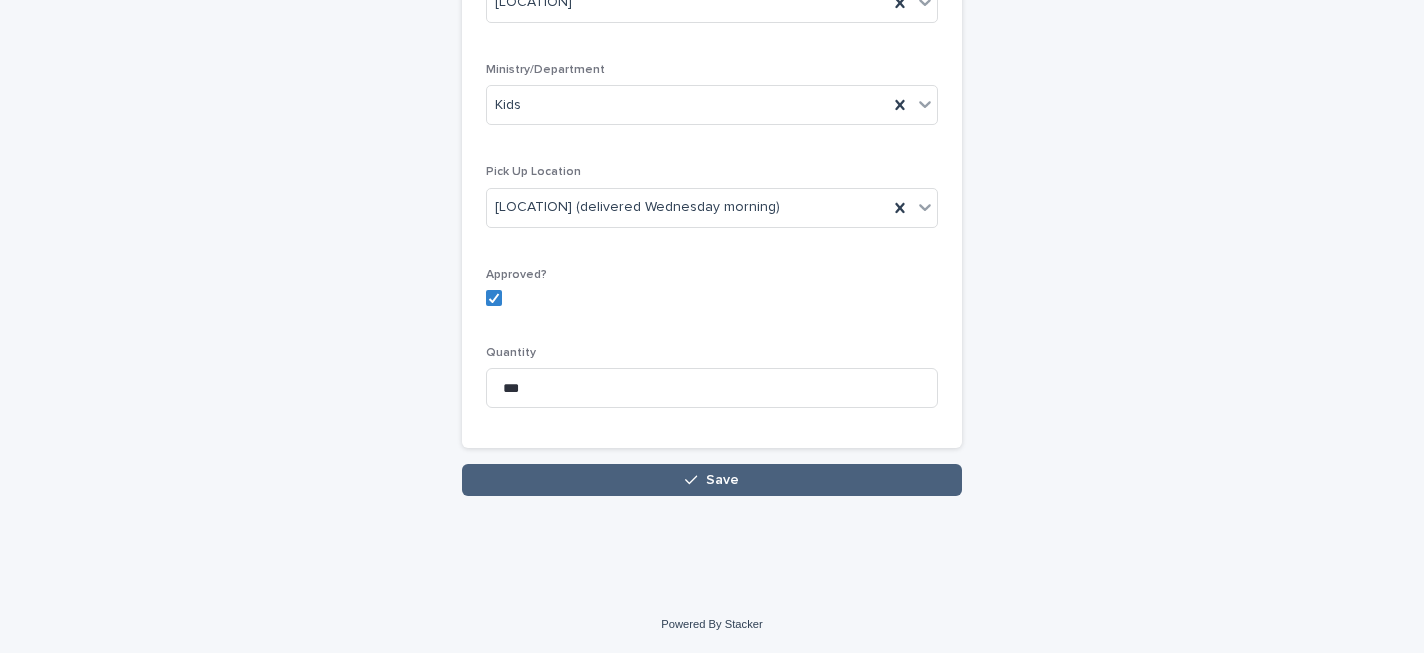 click on "Save" at bounding box center [712, 480] 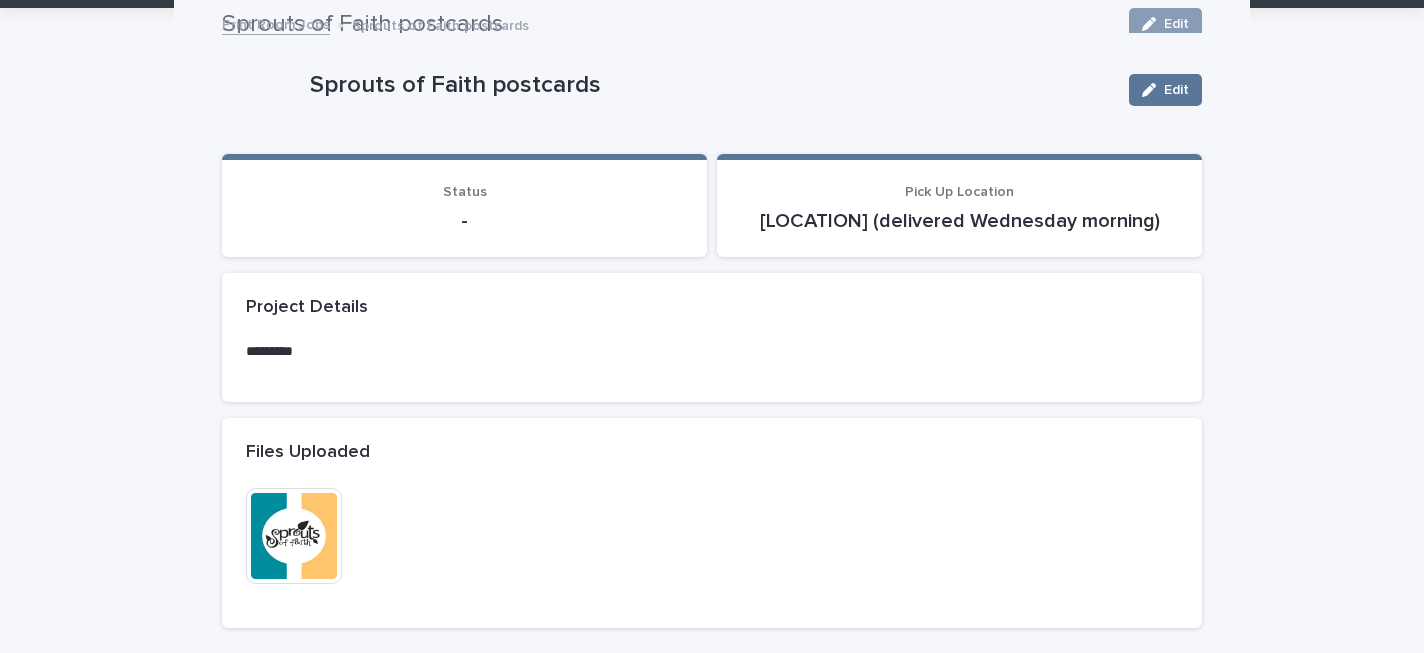 scroll, scrollTop: 0, scrollLeft: 0, axis: both 